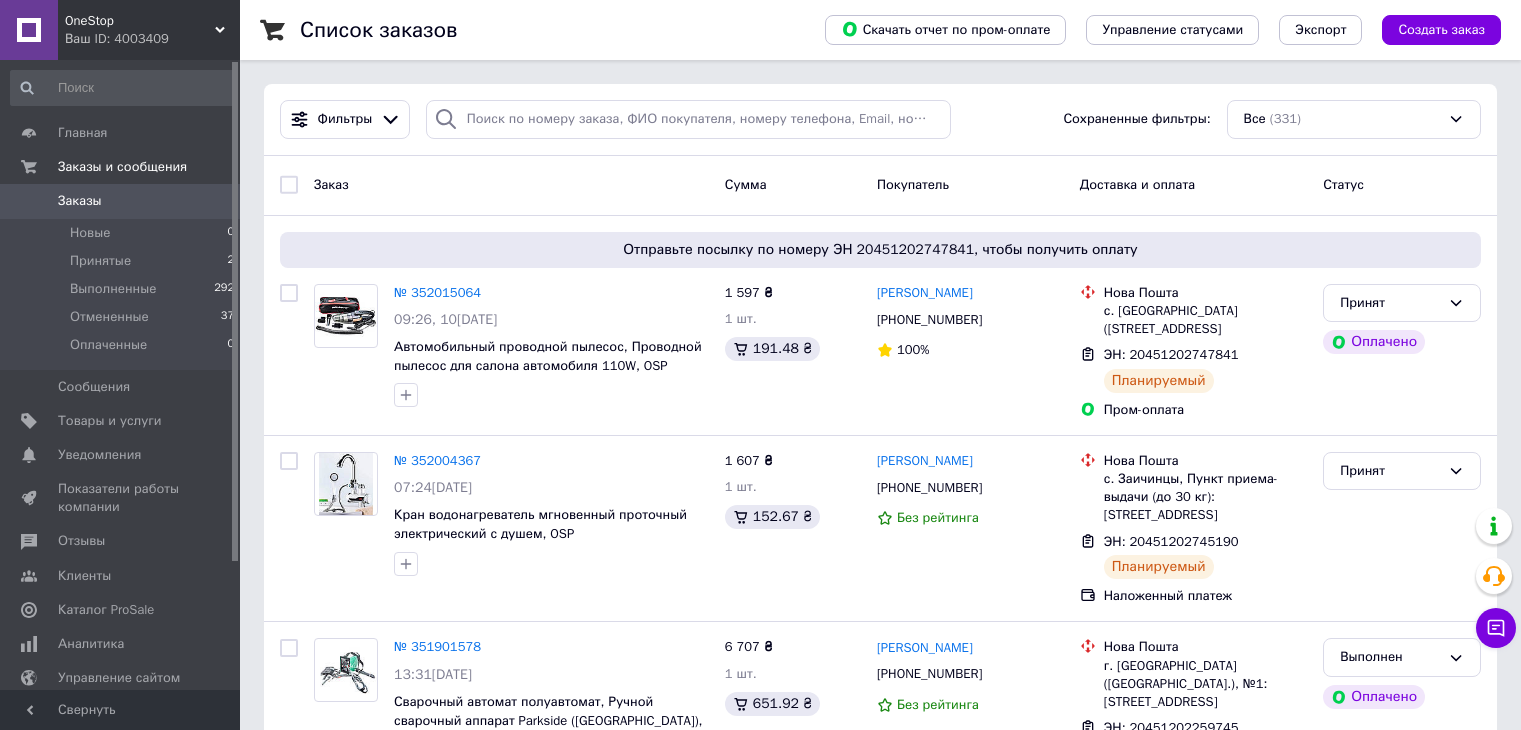 scroll, scrollTop: 0, scrollLeft: 0, axis: both 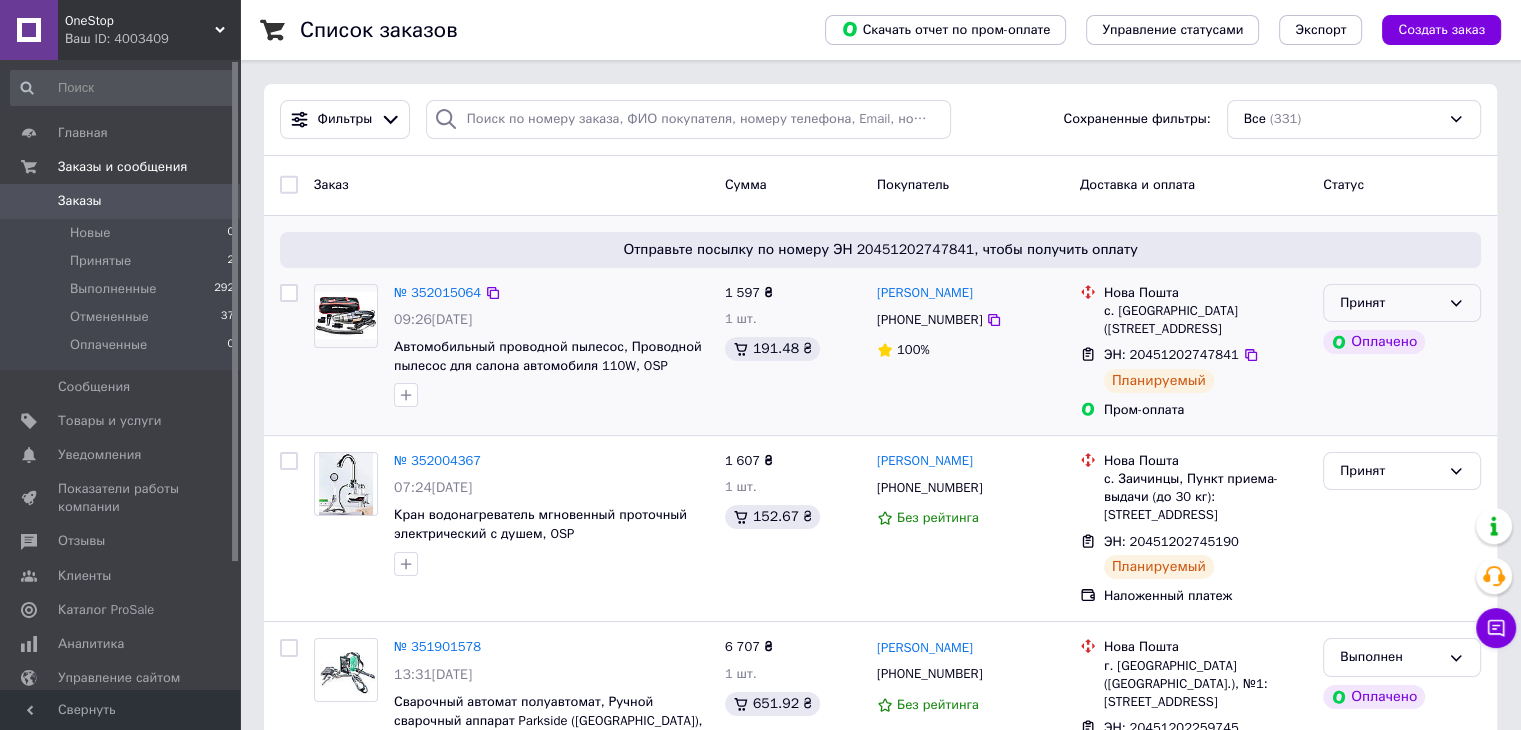click on "Принят" at bounding box center (1390, 303) 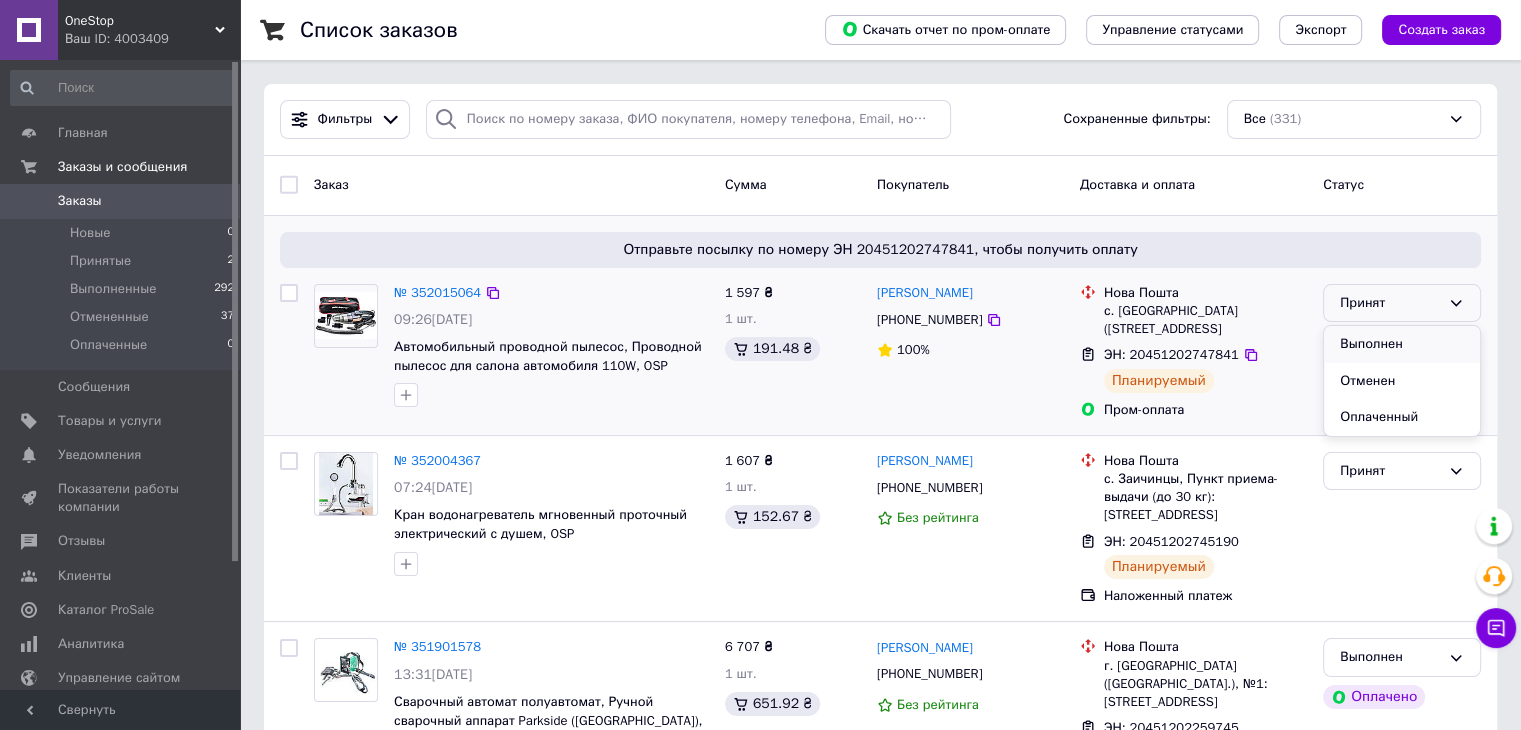 click on "Выполнен" at bounding box center (1402, 344) 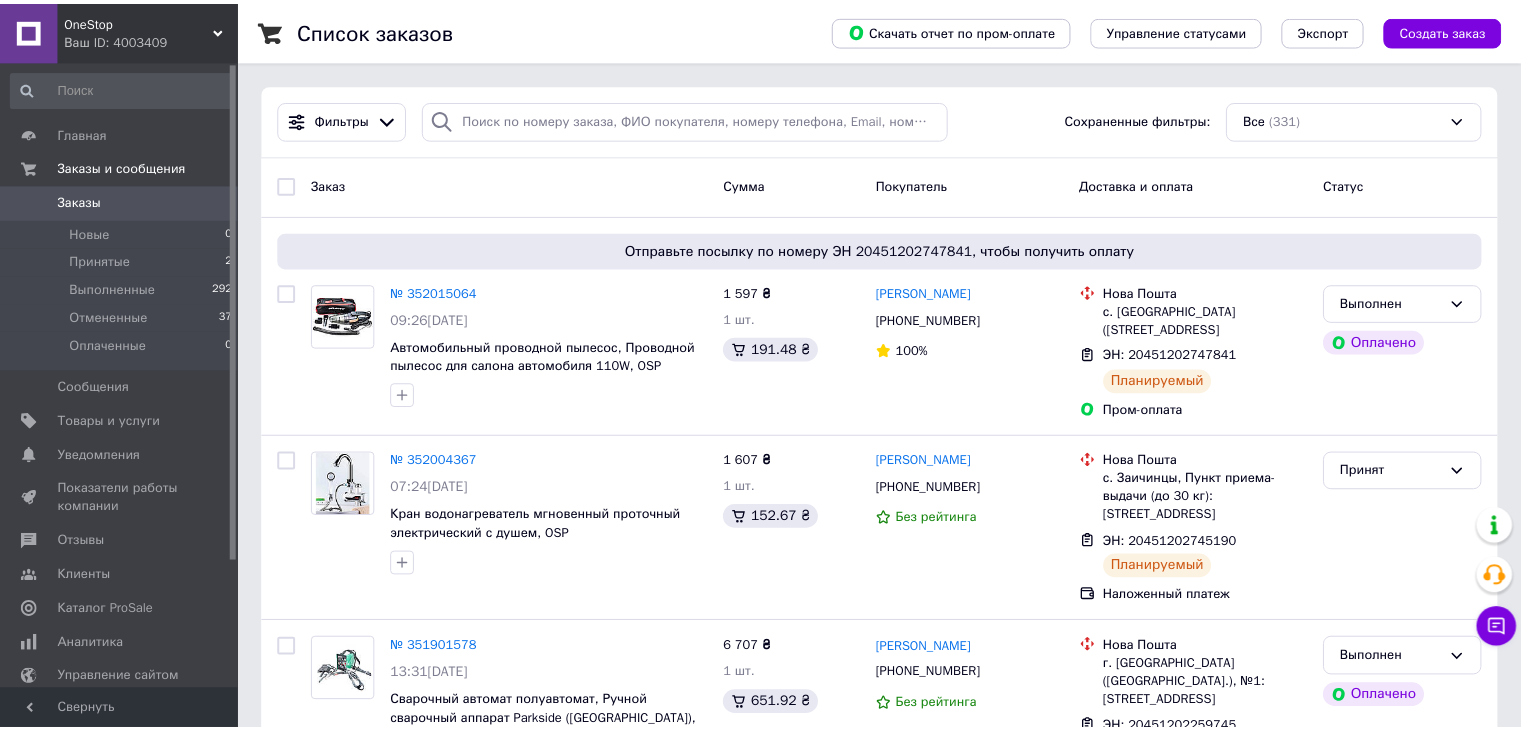 scroll, scrollTop: 0, scrollLeft: 0, axis: both 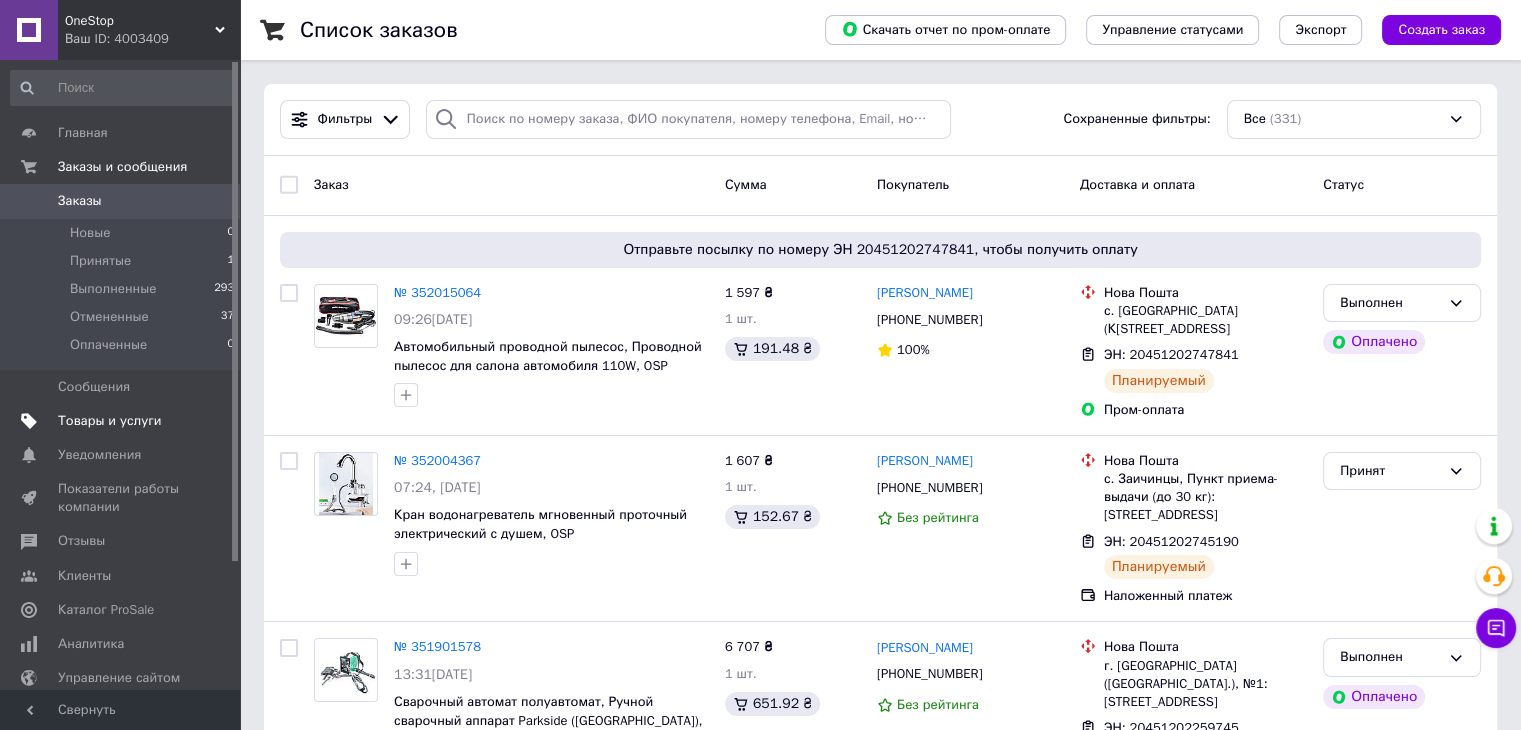 click on "Товары и услуги" at bounding box center [123, 421] 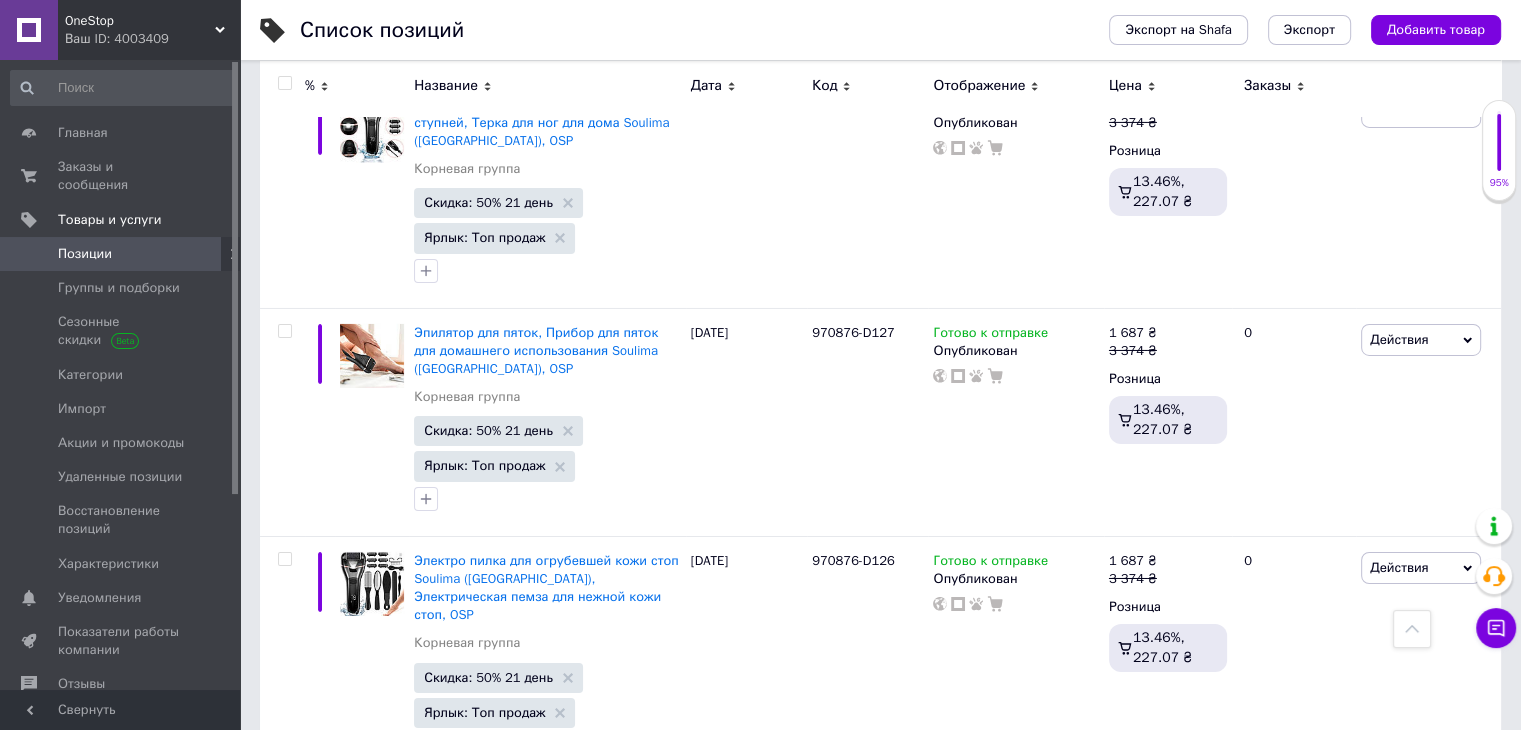 scroll, scrollTop: 0, scrollLeft: 0, axis: both 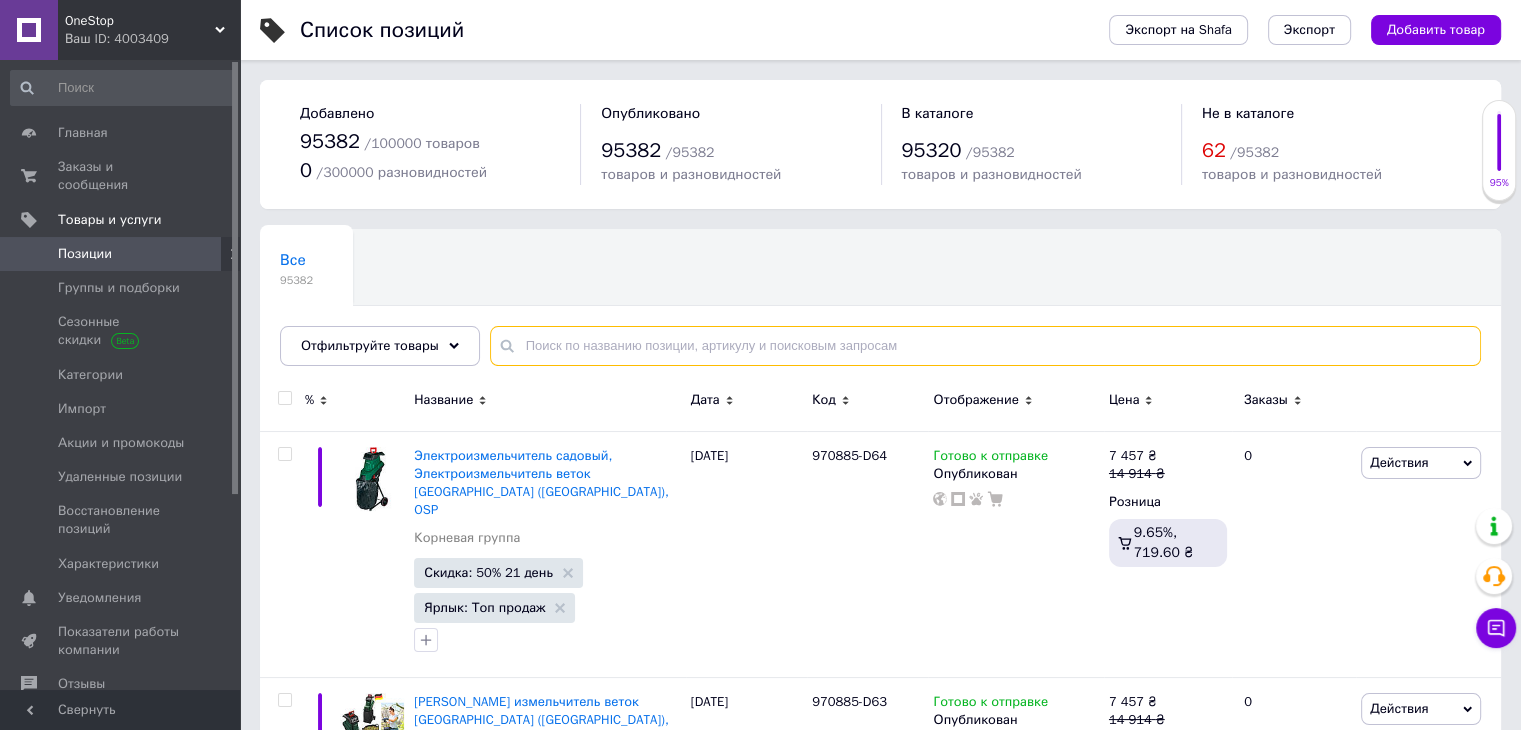 click at bounding box center [985, 346] 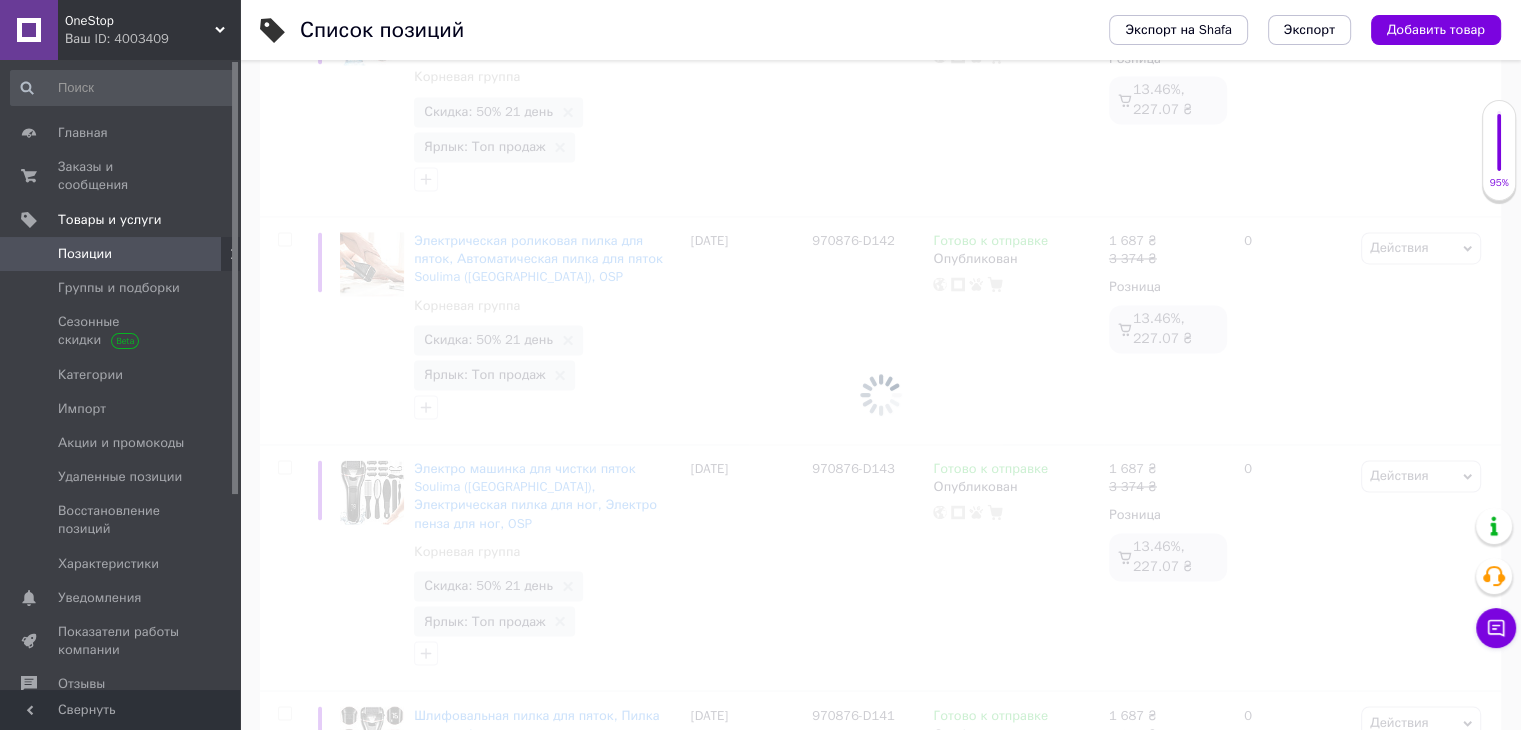 scroll, scrollTop: 22292, scrollLeft: 0, axis: vertical 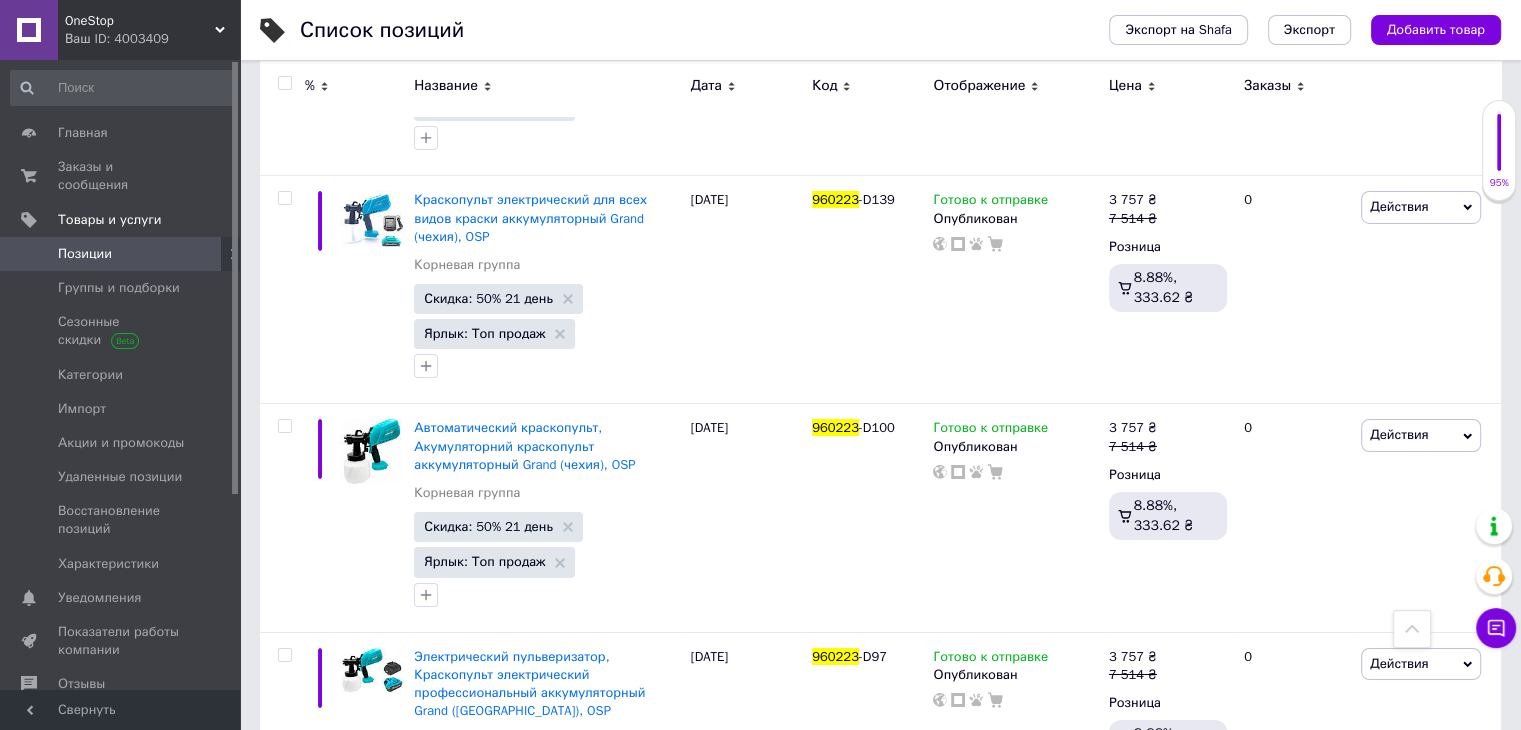 type on "960223" 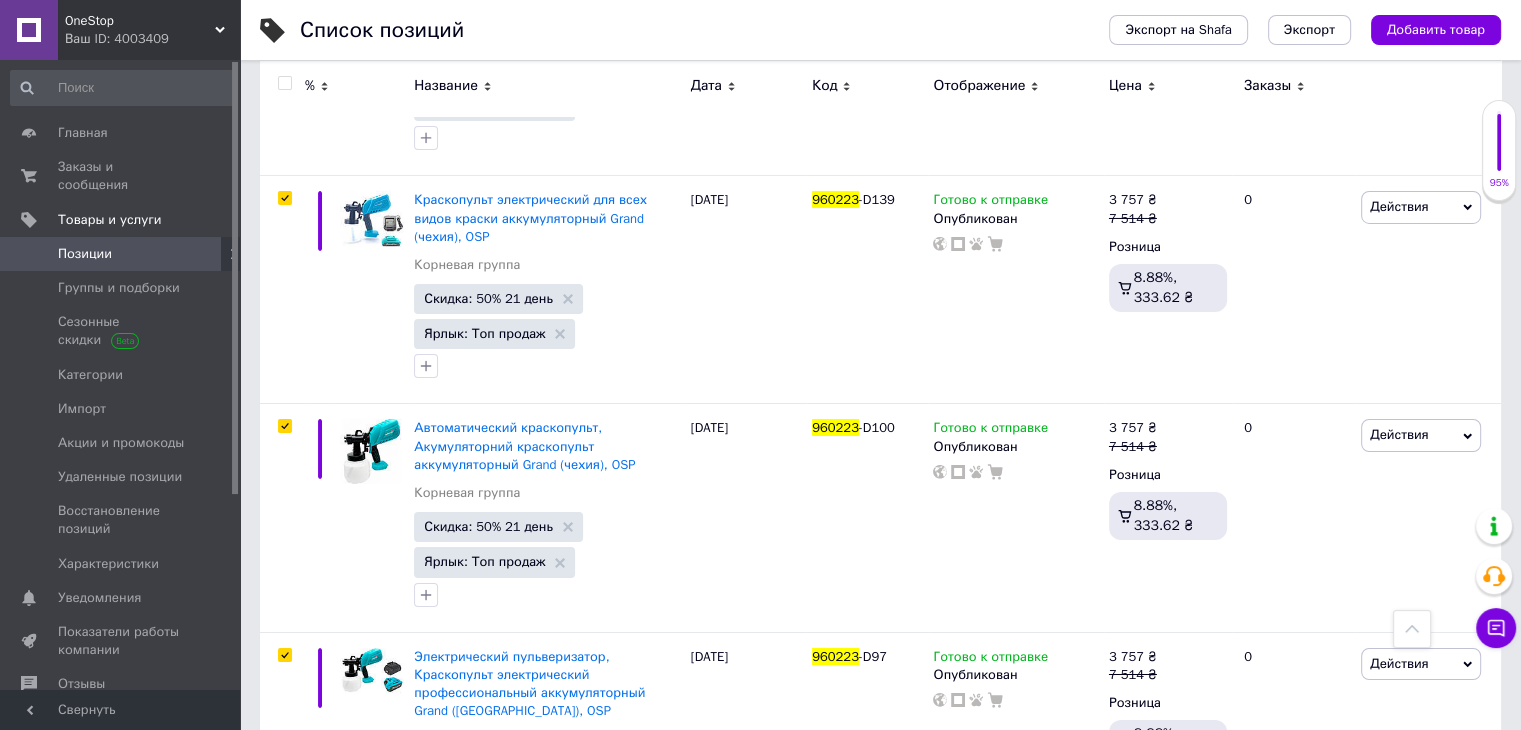 checkbox on "true" 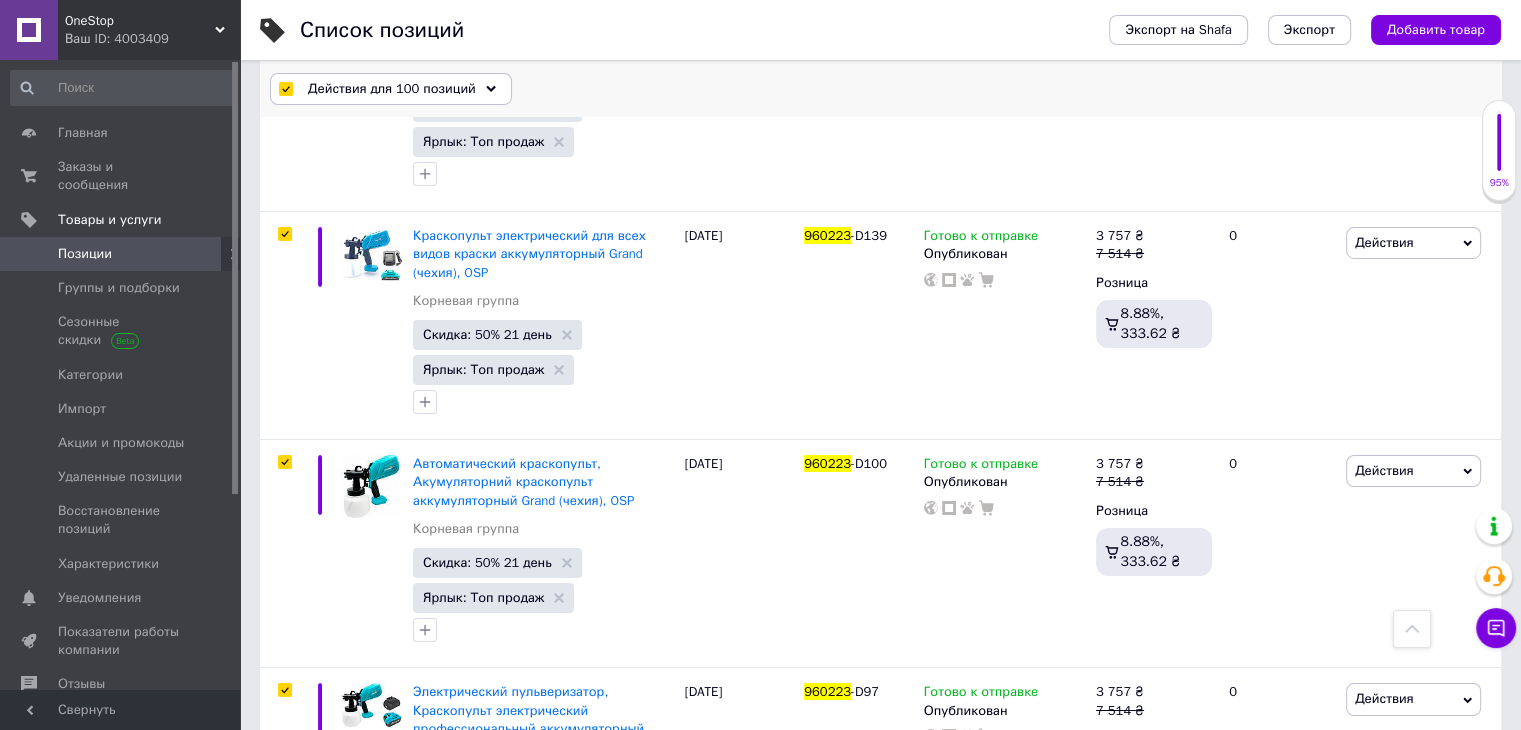 click on "Действия для 100 позиций" at bounding box center [392, 89] 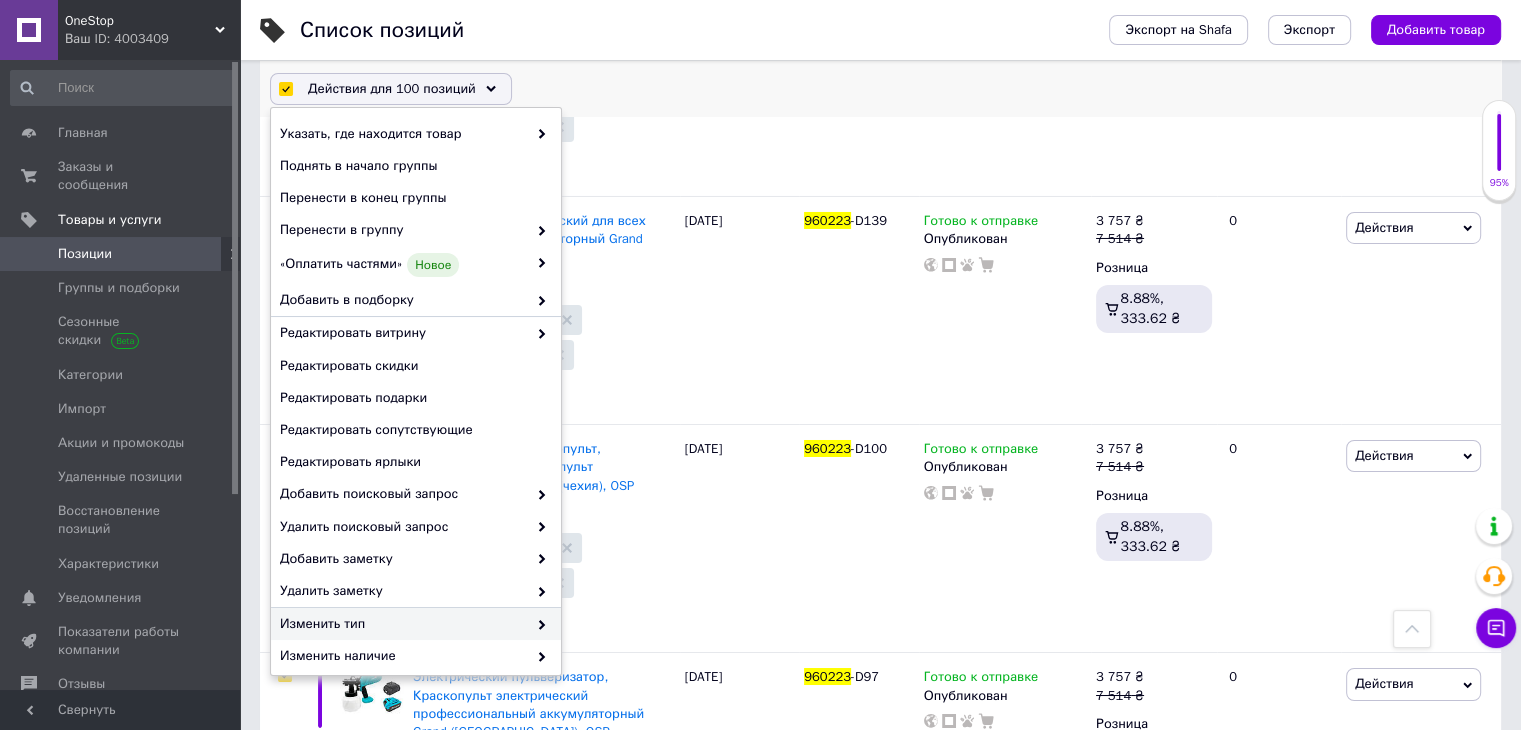 scroll, scrollTop: 22309, scrollLeft: 0, axis: vertical 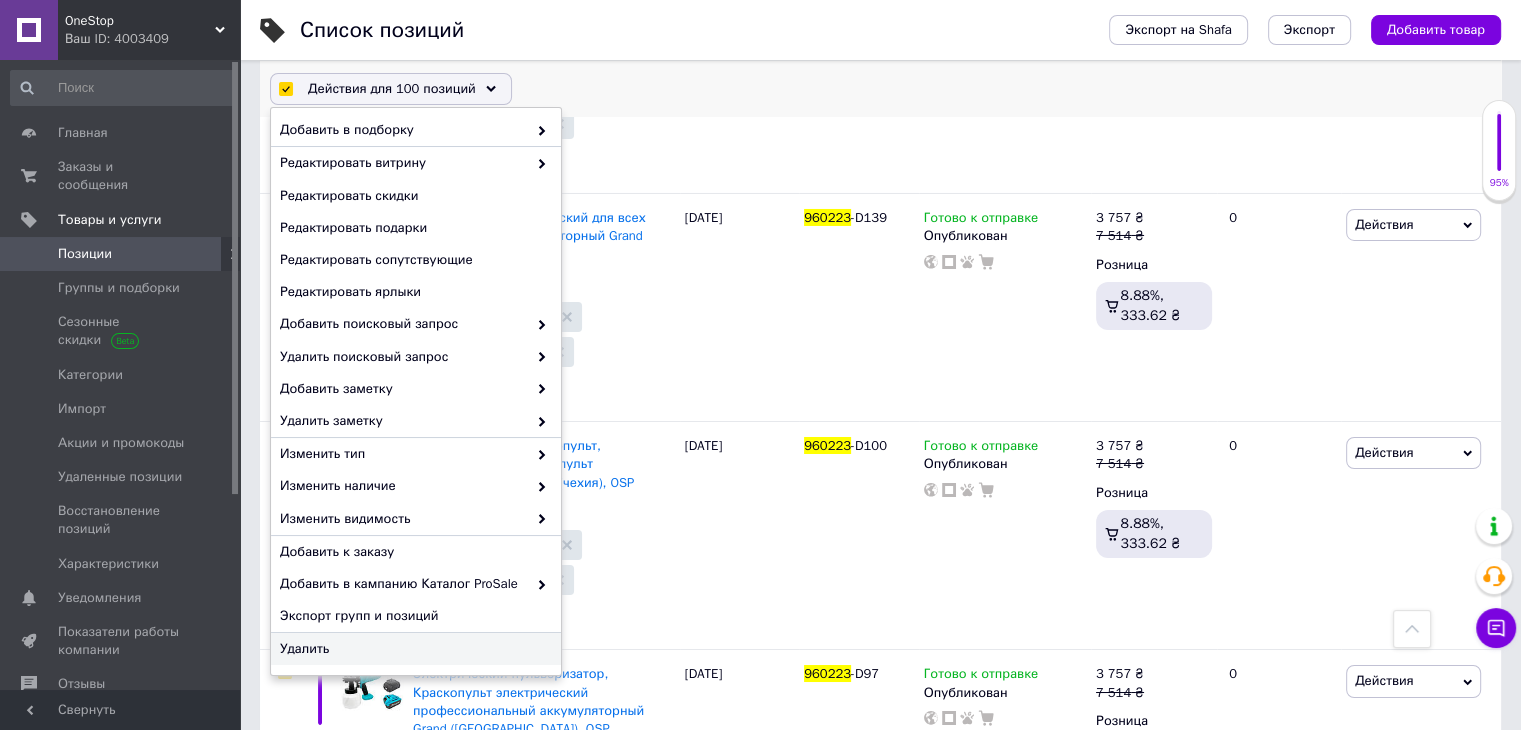 click on "Удалить" at bounding box center (413, 649) 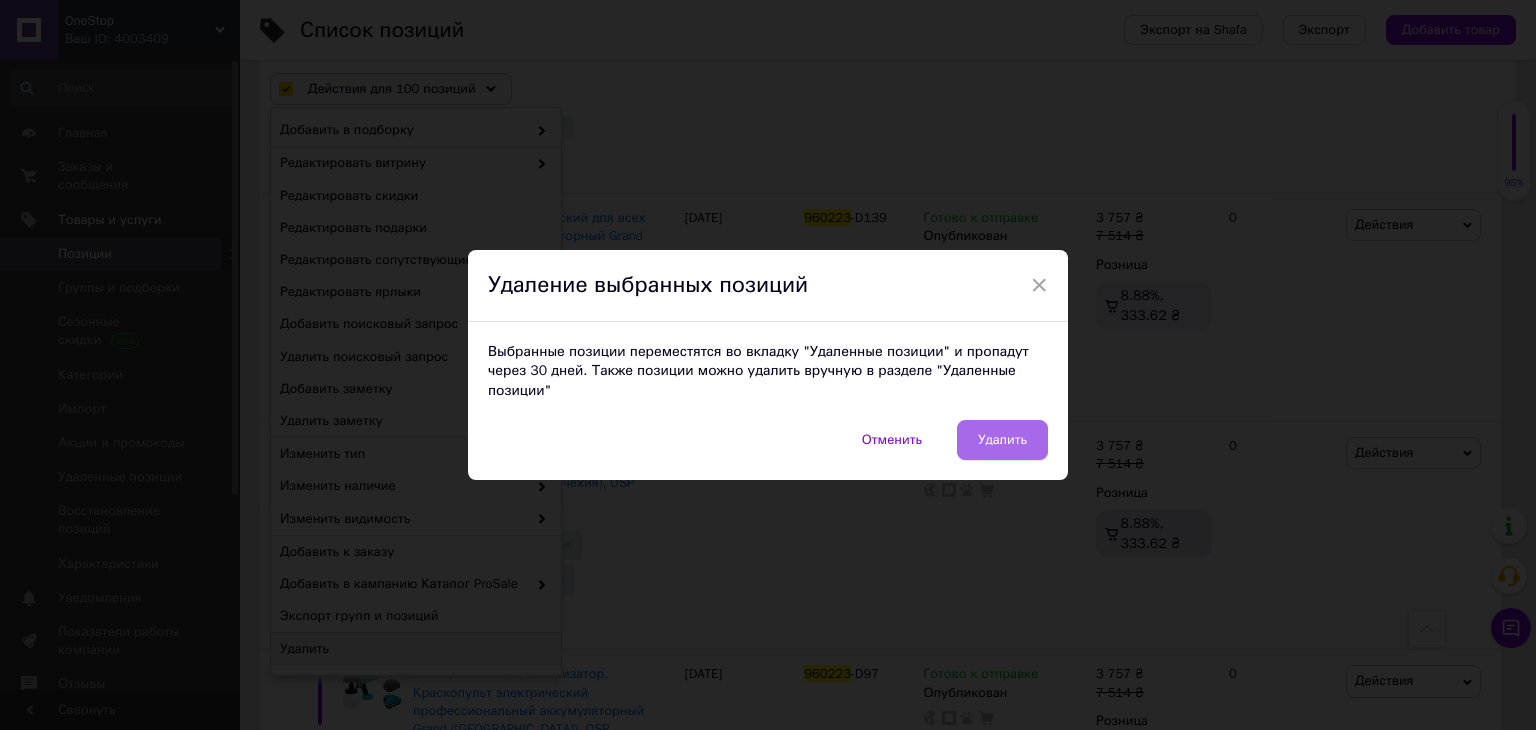 click on "Удалить" at bounding box center (1002, 440) 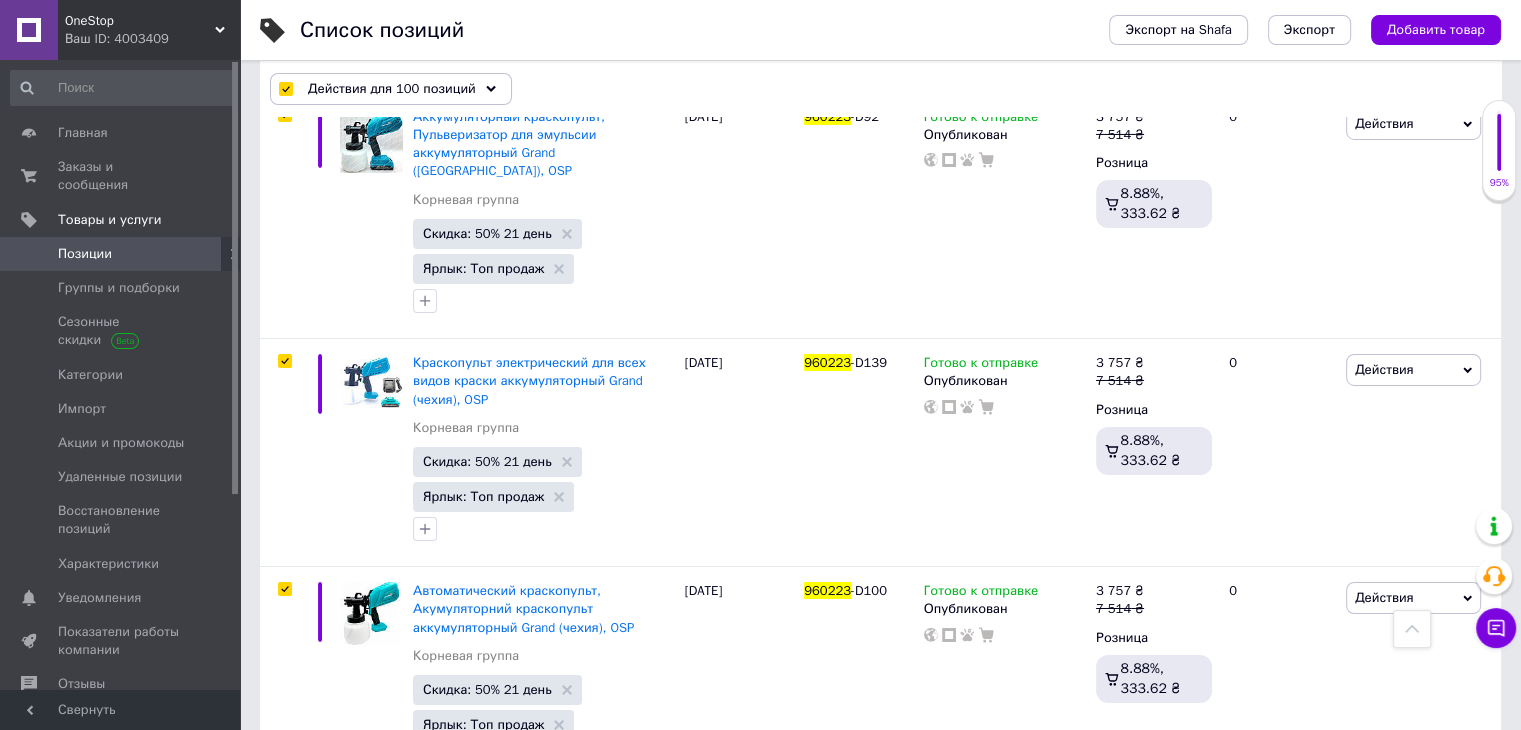 scroll, scrollTop: 22309, scrollLeft: 0, axis: vertical 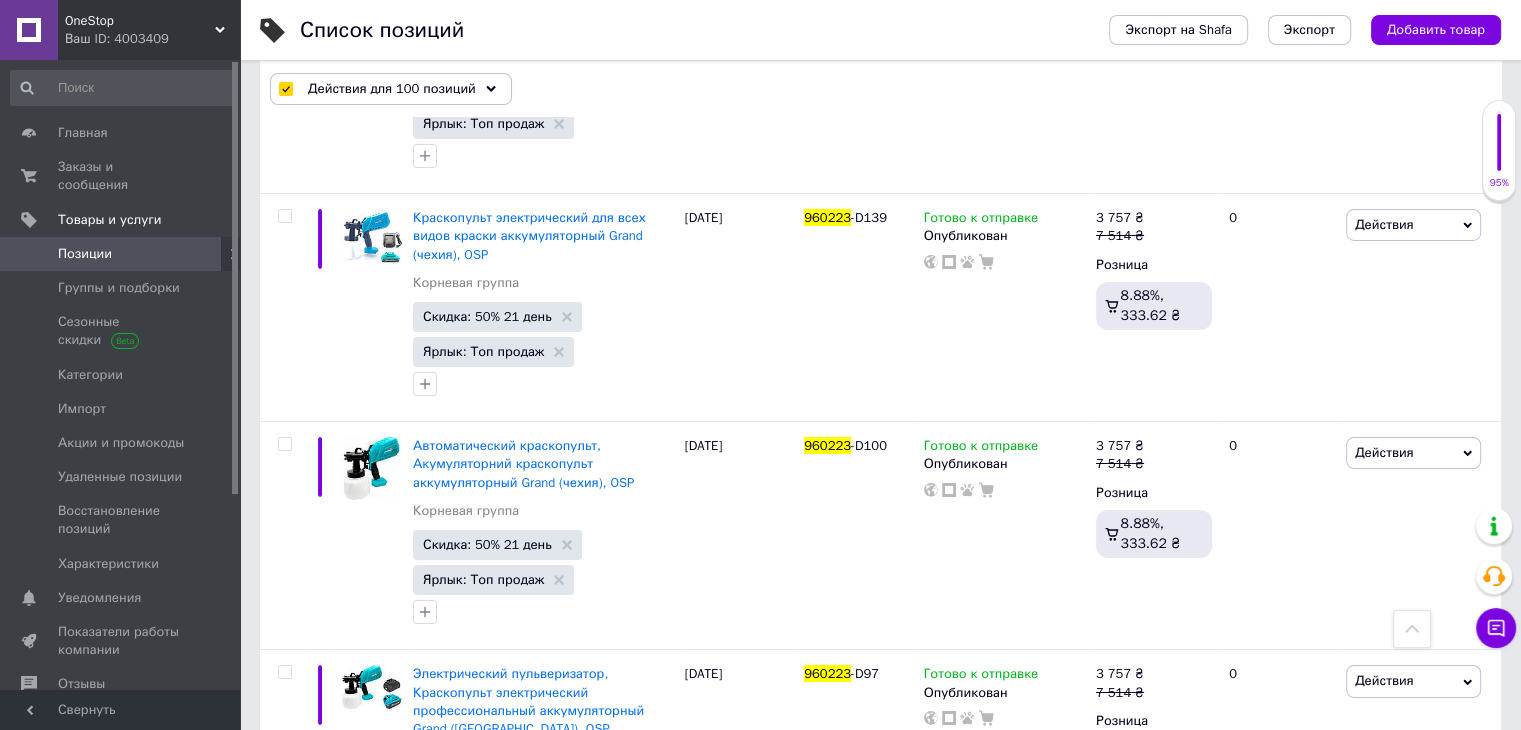 checkbox on "false" 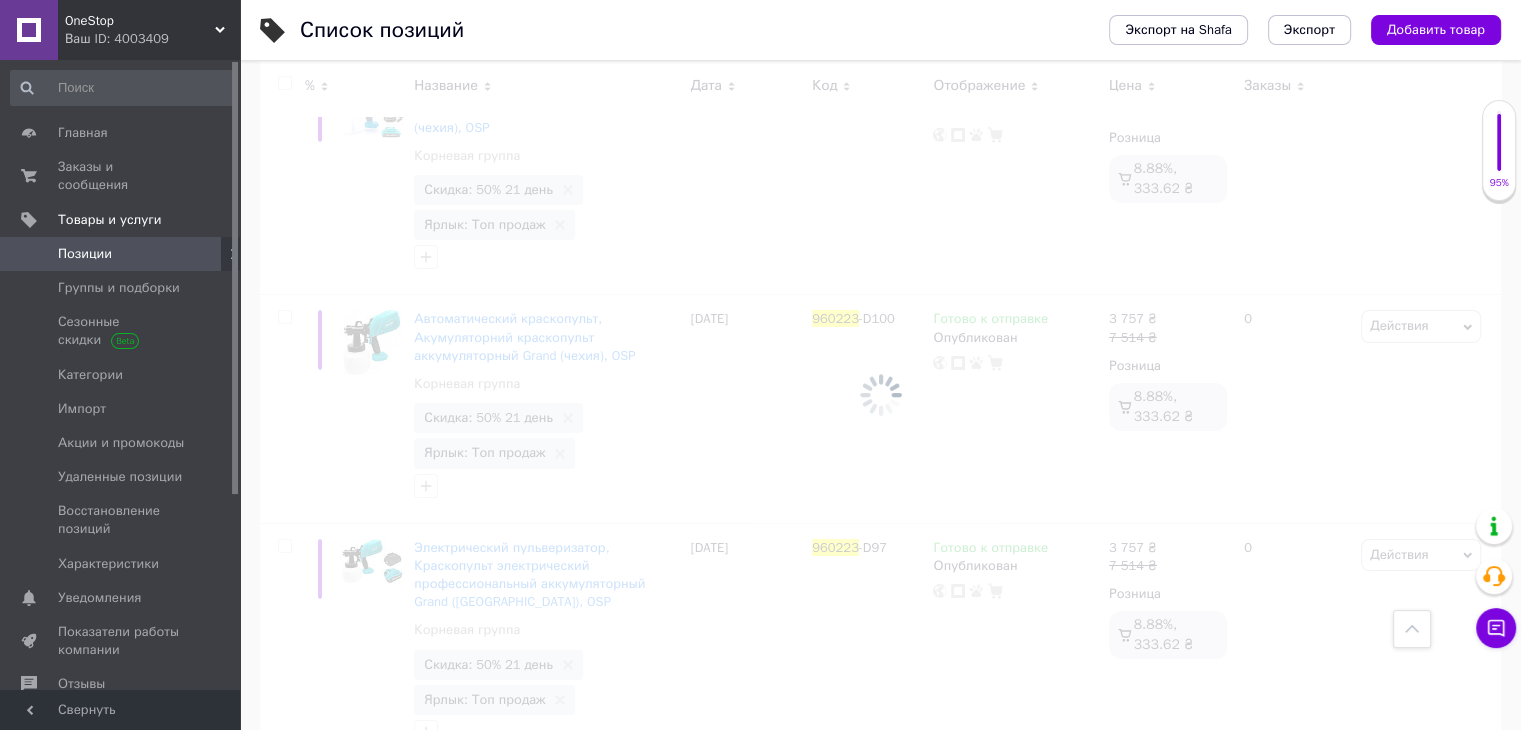 scroll, scrollTop: 22201, scrollLeft: 0, axis: vertical 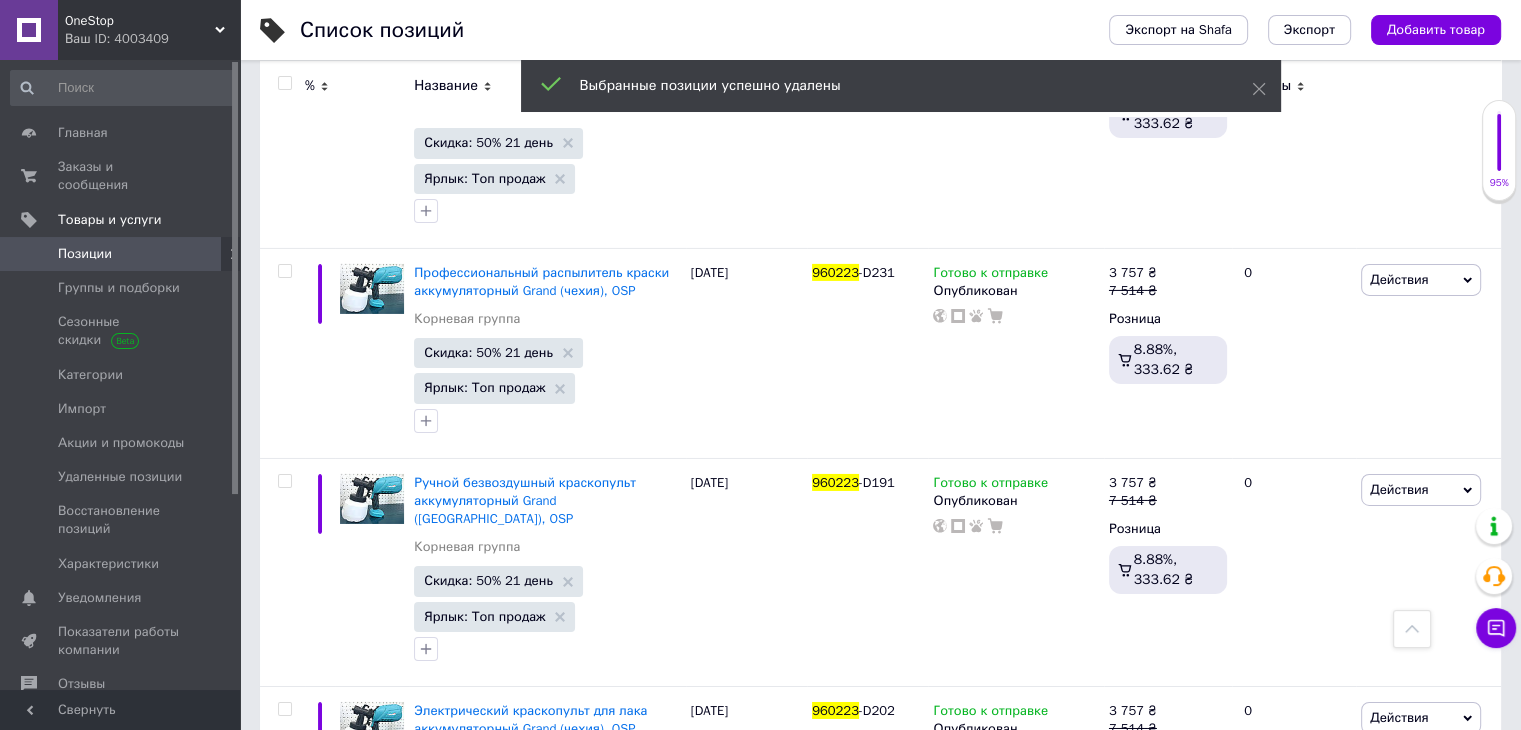 click at bounding box center [284, 83] 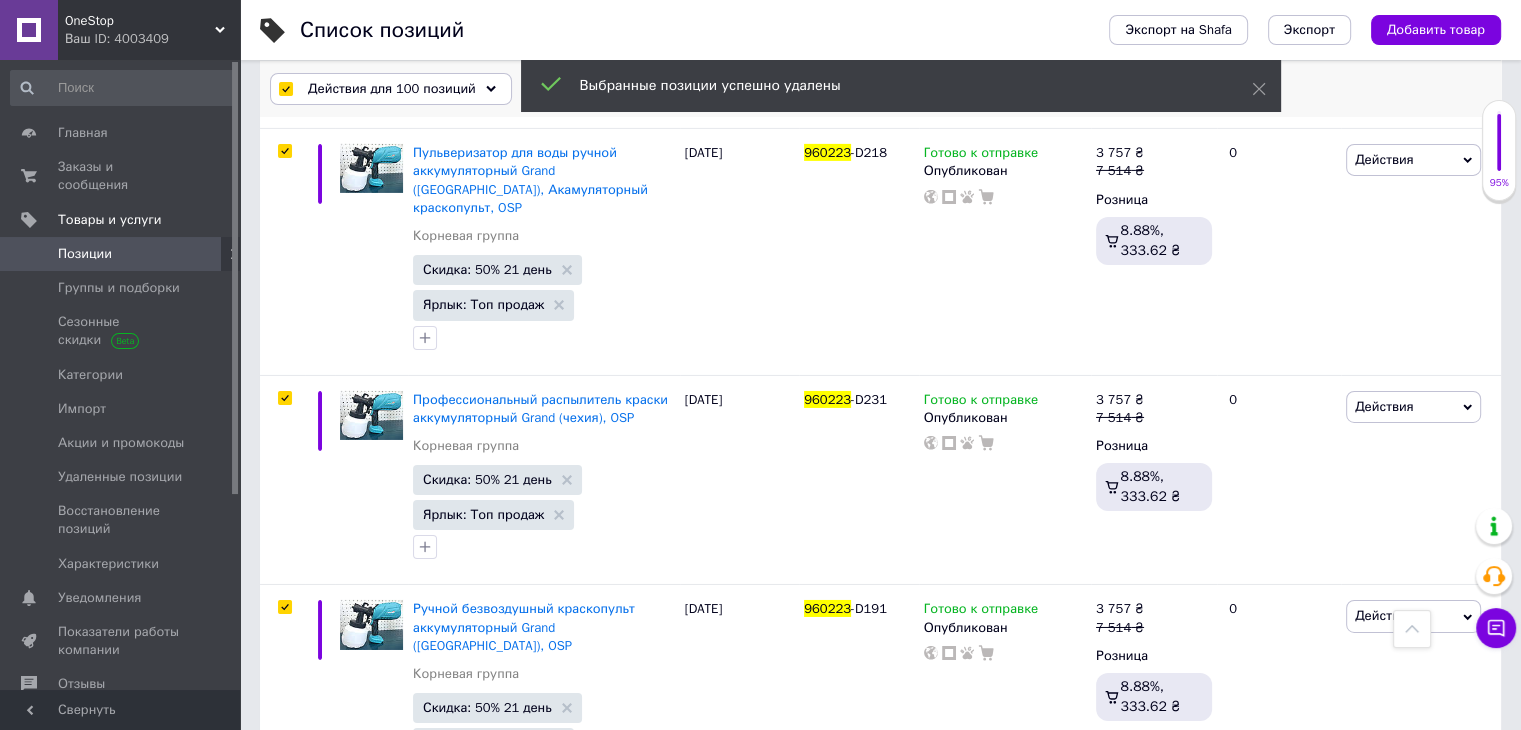 scroll, scrollTop: 21982, scrollLeft: 0, axis: vertical 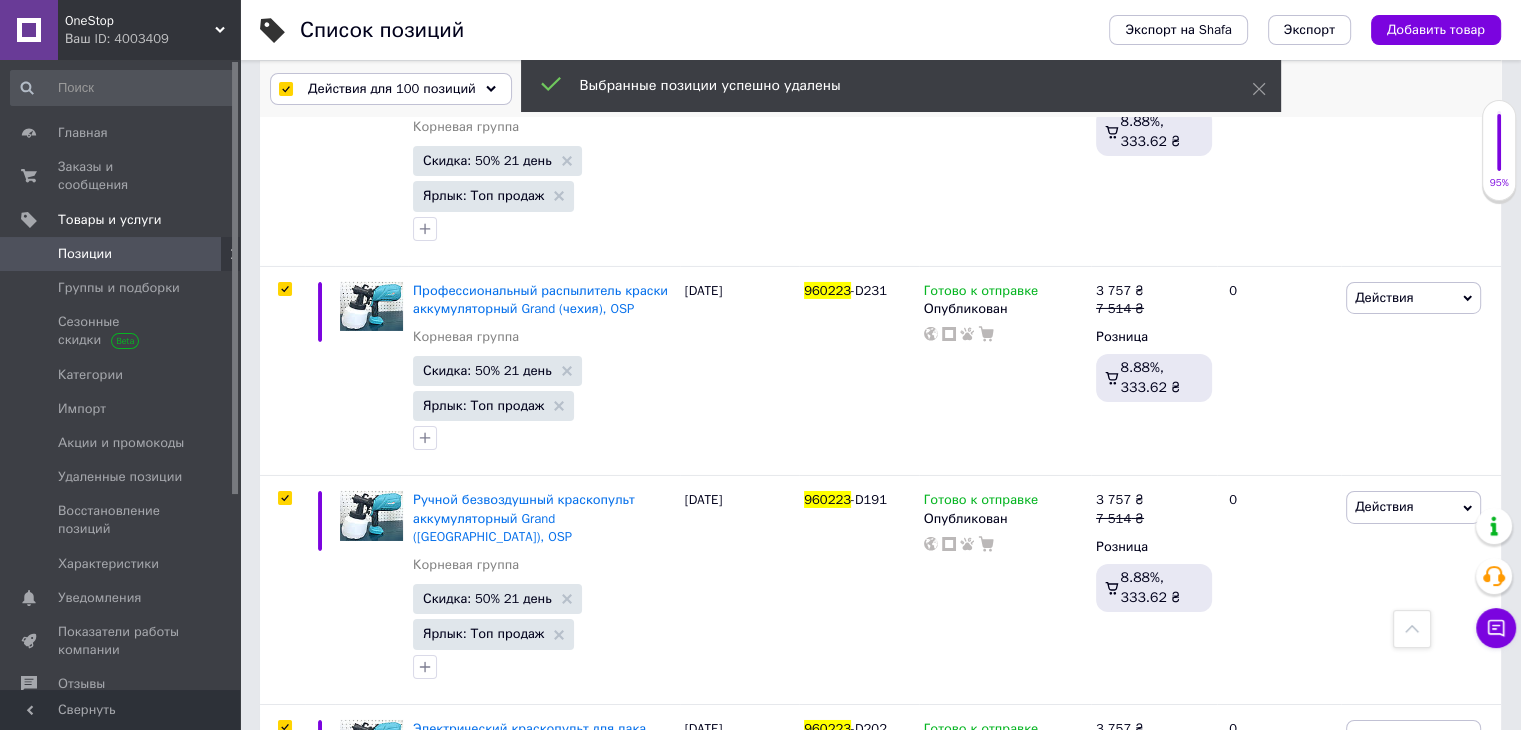 click on "Действия для 100 позиций" at bounding box center [392, 89] 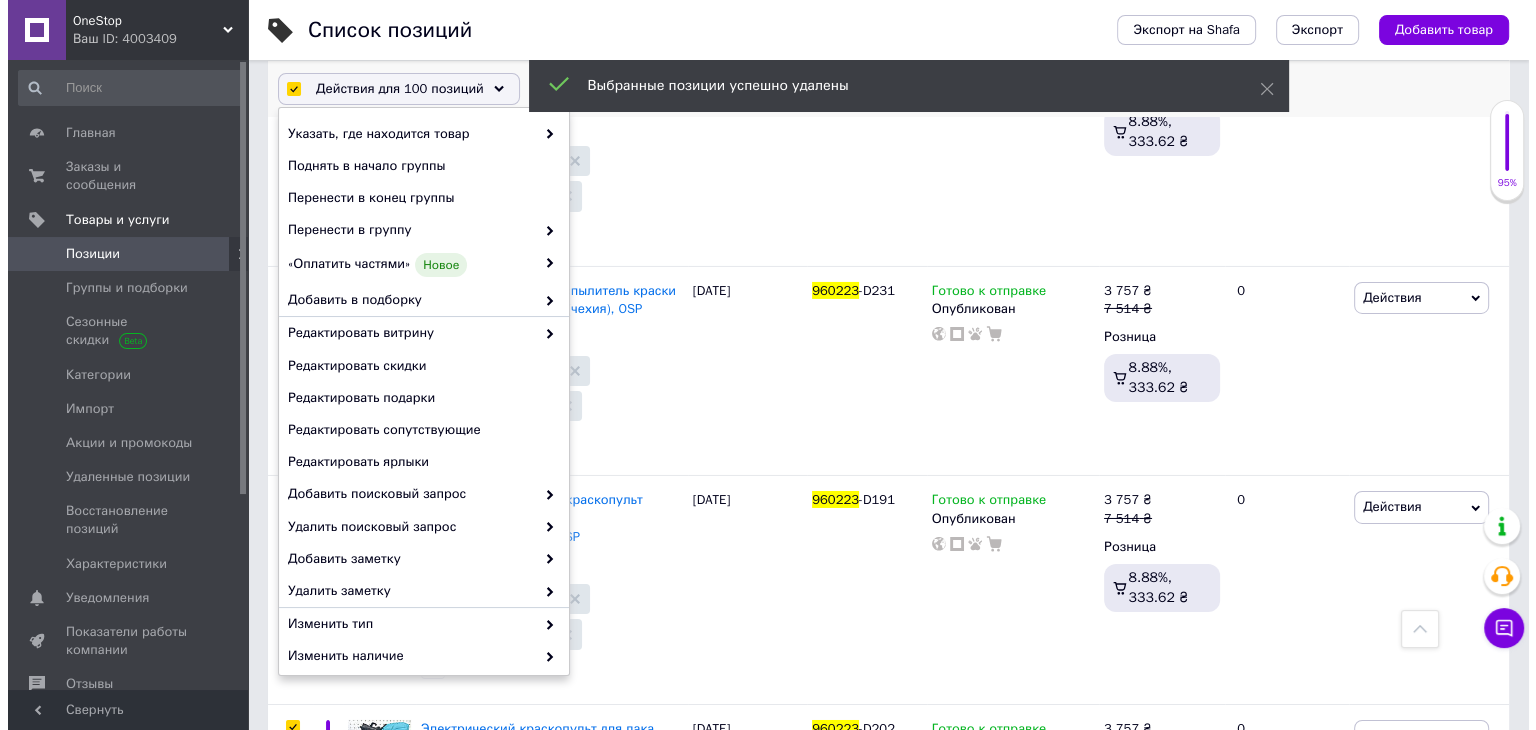 scroll, scrollTop: 170, scrollLeft: 0, axis: vertical 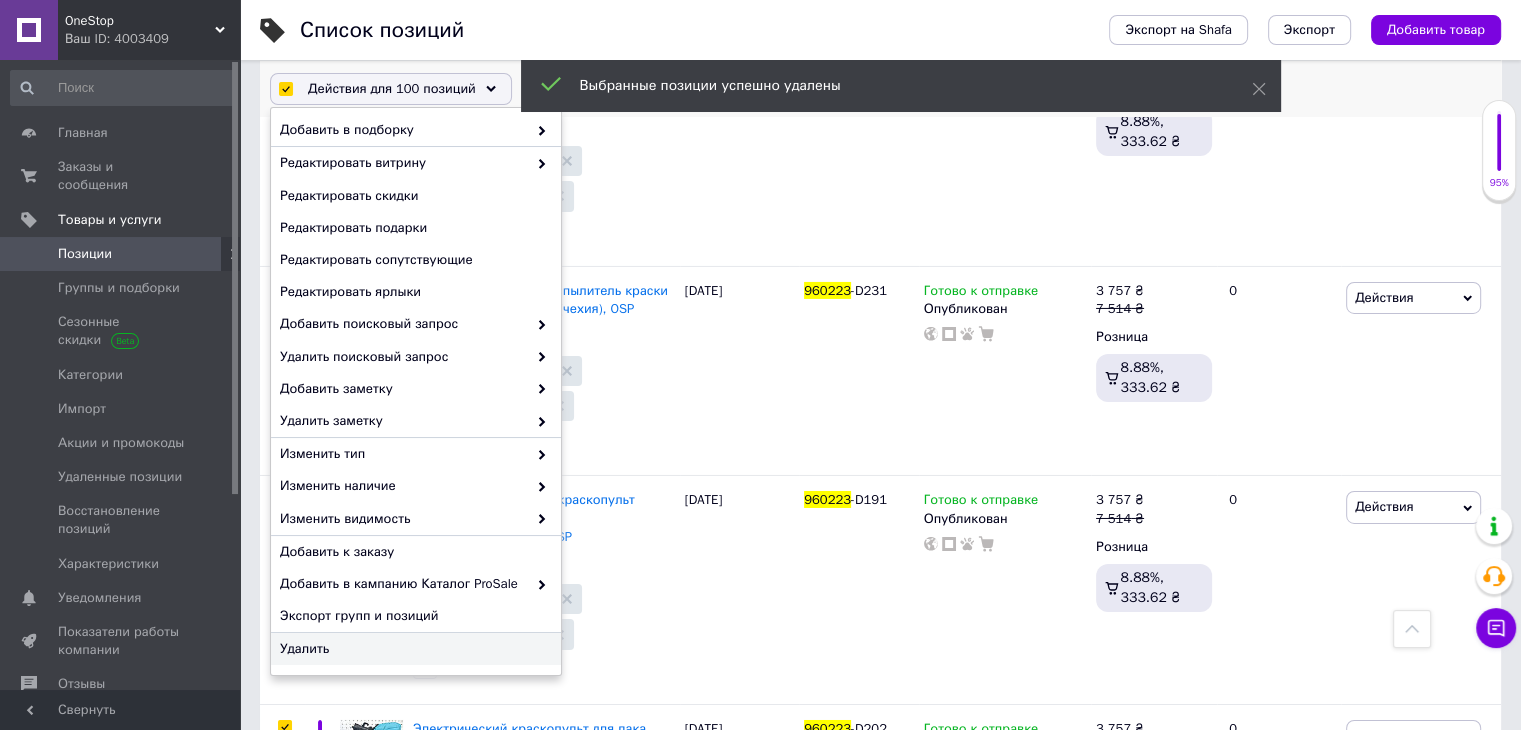 click on "Удалить" at bounding box center [413, 649] 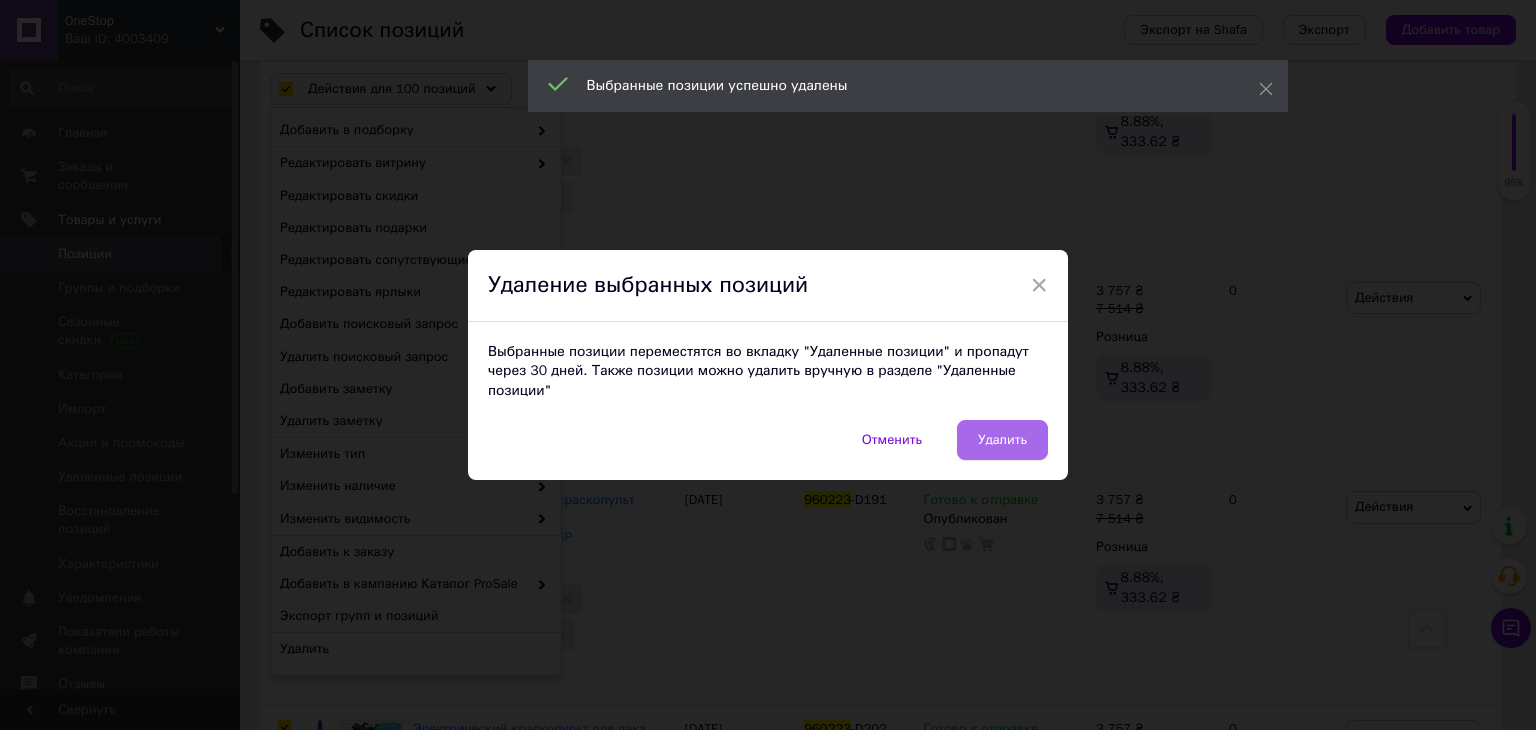click on "Удалить" at bounding box center (1002, 440) 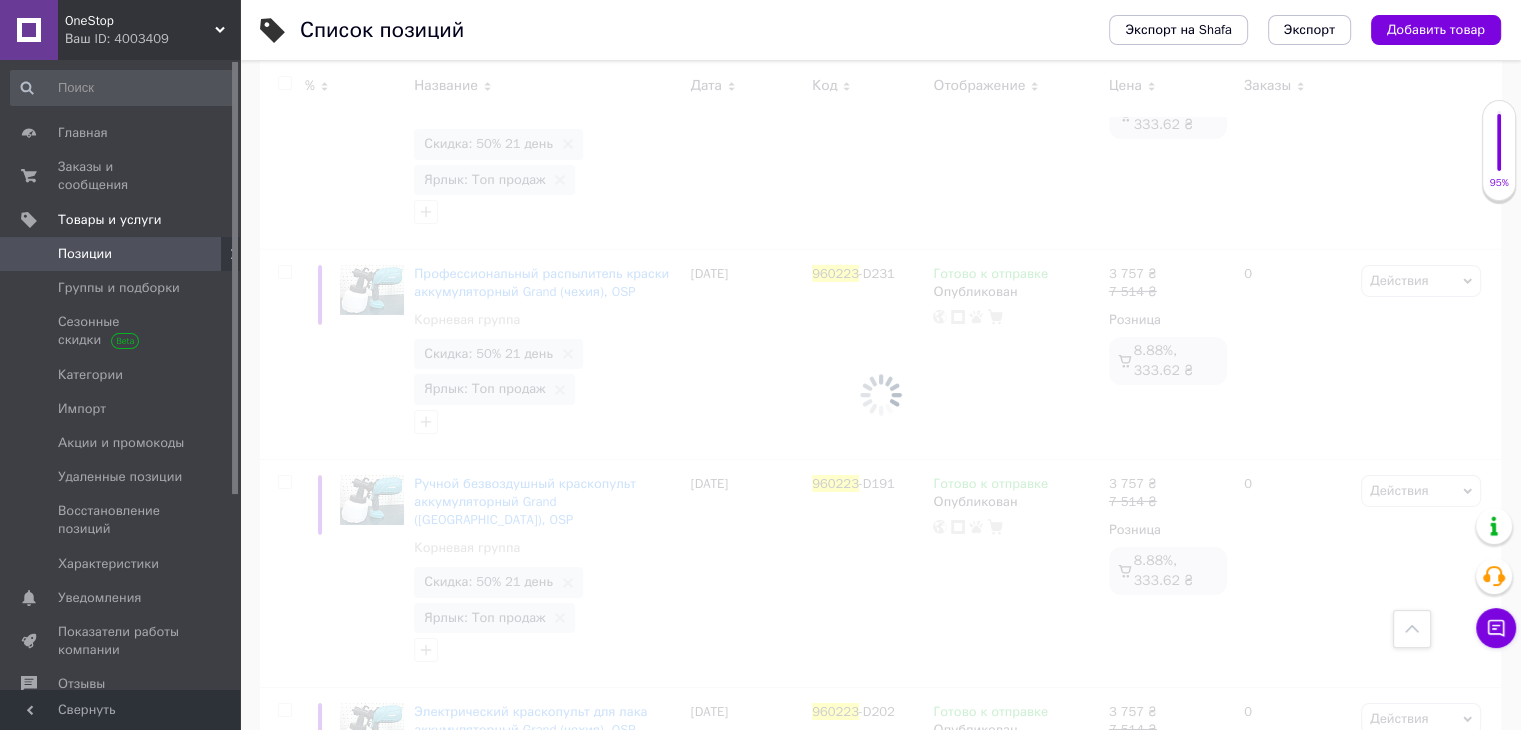 scroll, scrollTop: 21764, scrollLeft: 0, axis: vertical 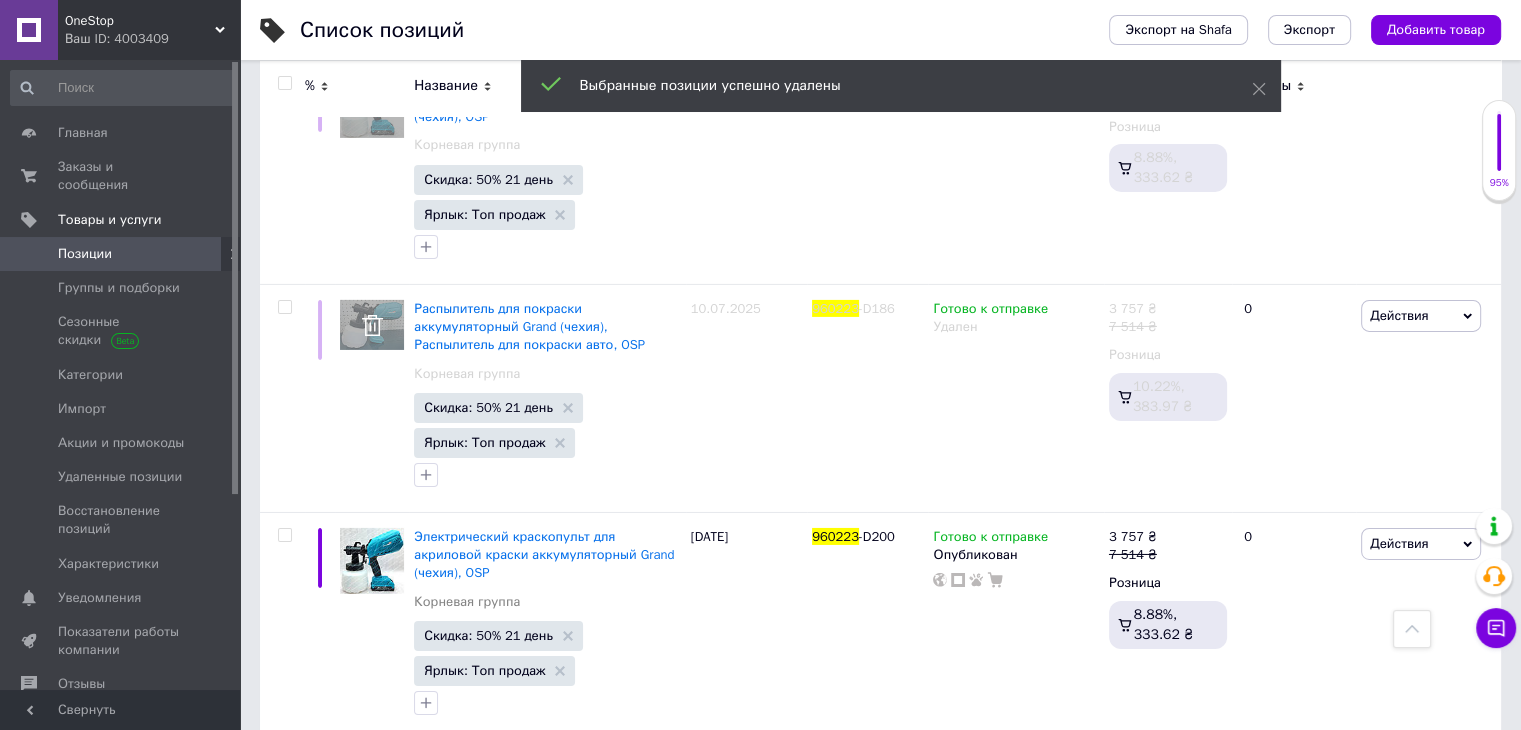 click at bounding box center [284, 83] 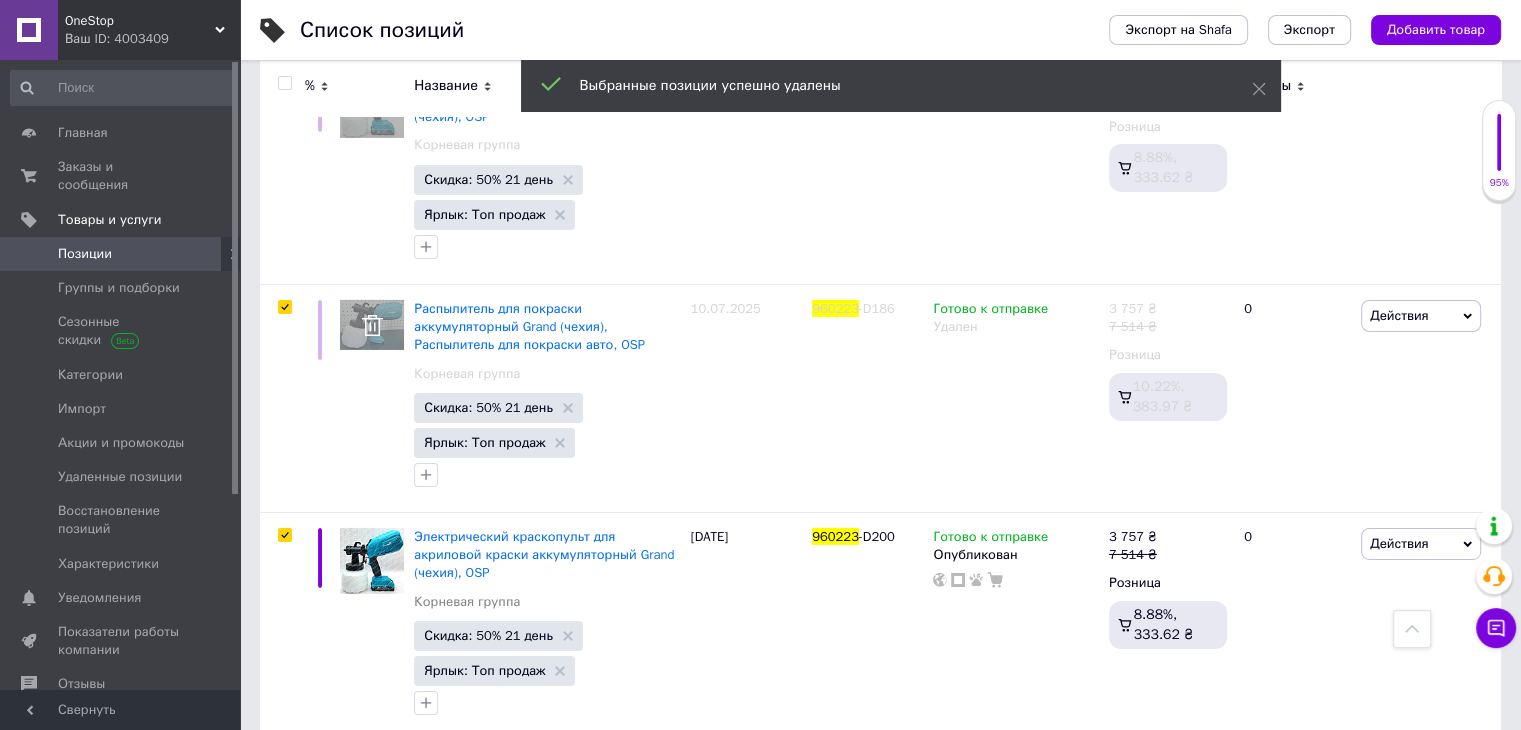 scroll, scrollTop: 21855, scrollLeft: 0, axis: vertical 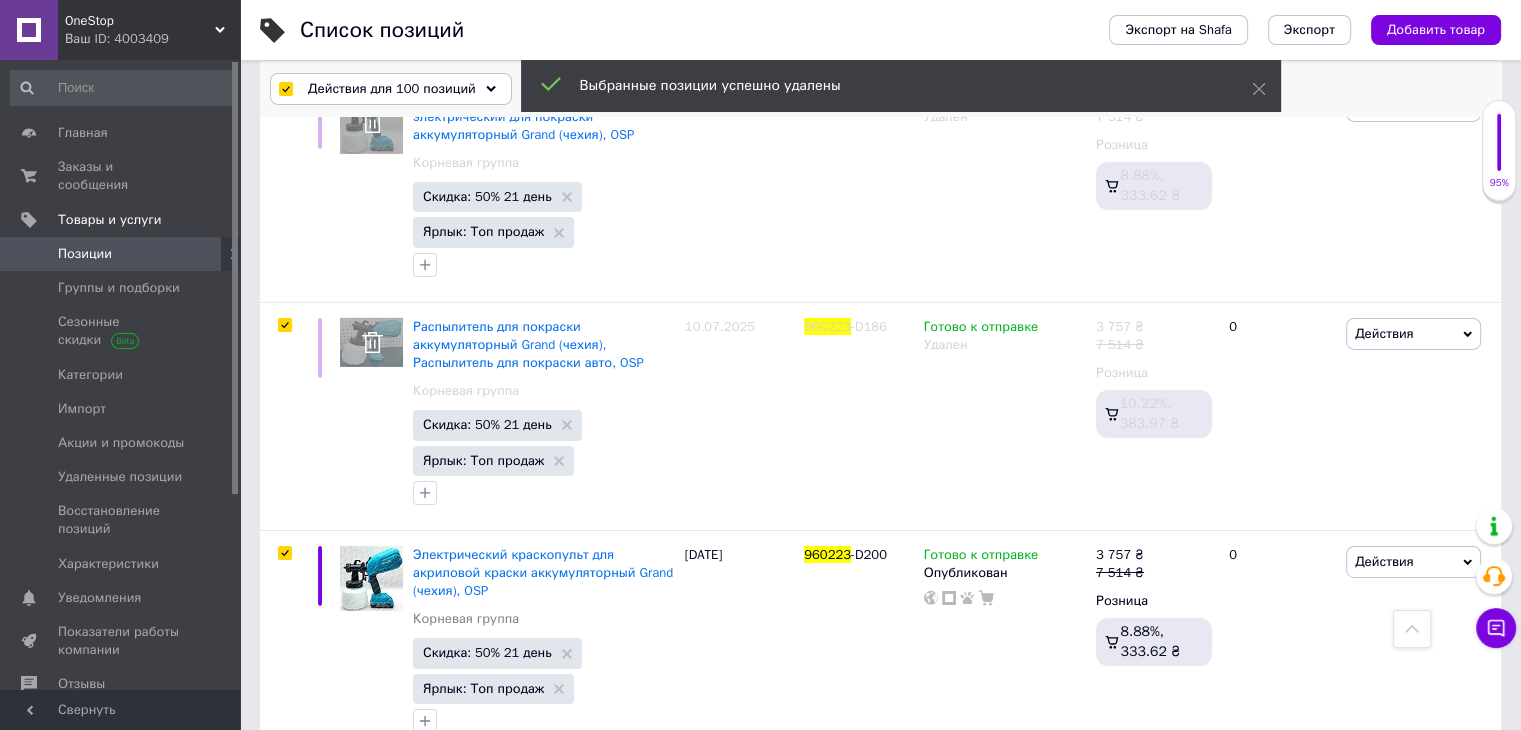 click on "Действия для 100 позиций" at bounding box center (392, 89) 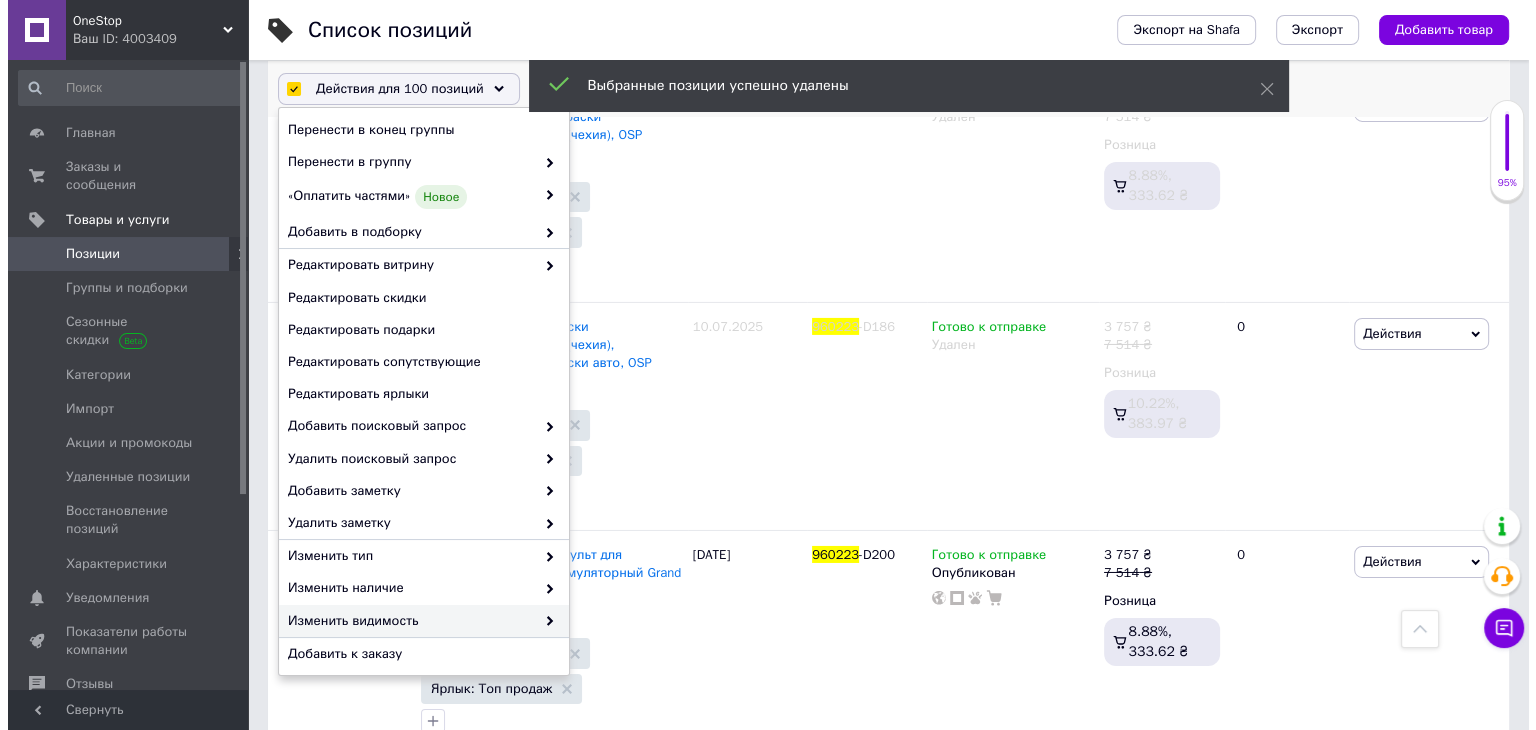 scroll, scrollTop: 170, scrollLeft: 0, axis: vertical 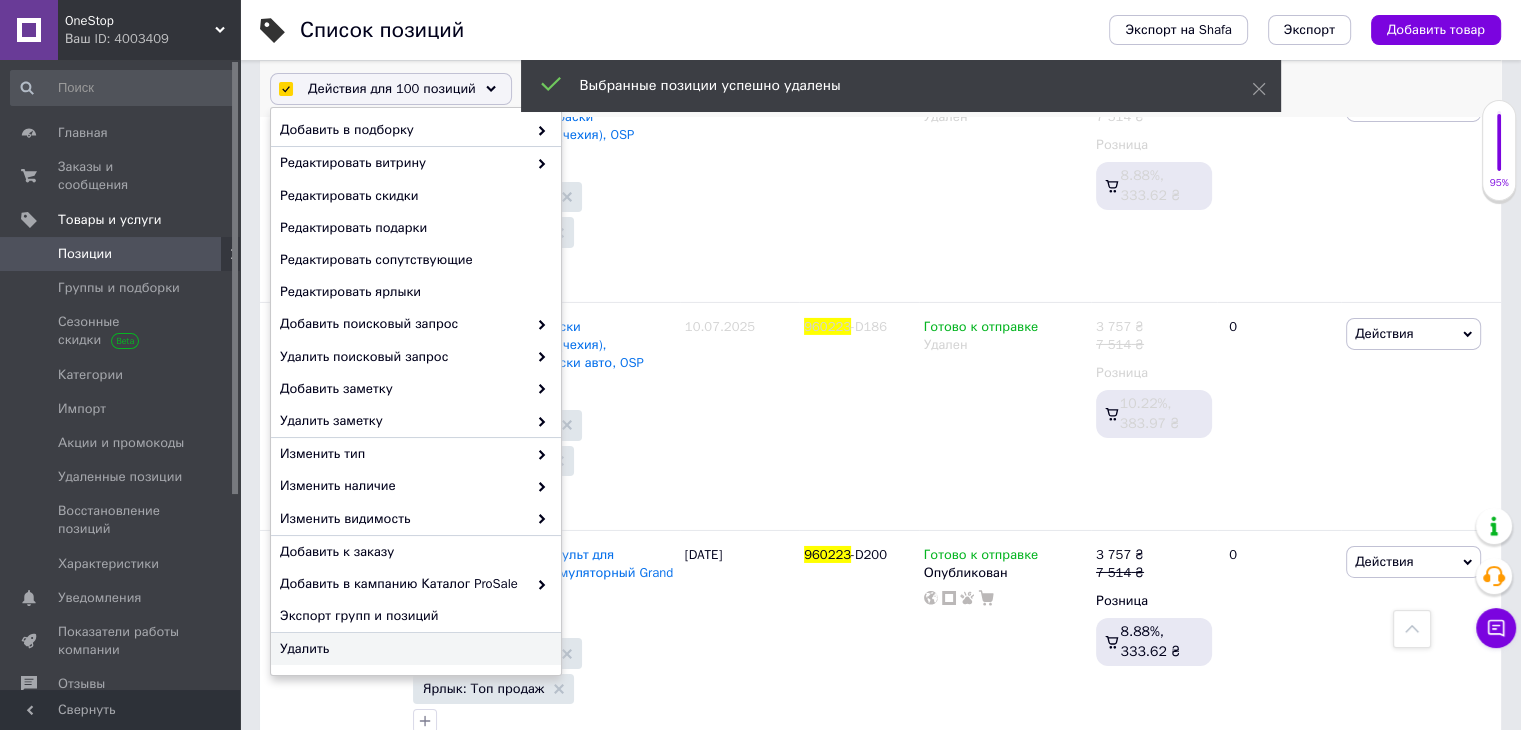 click on "Удалить" at bounding box center [413, 649] 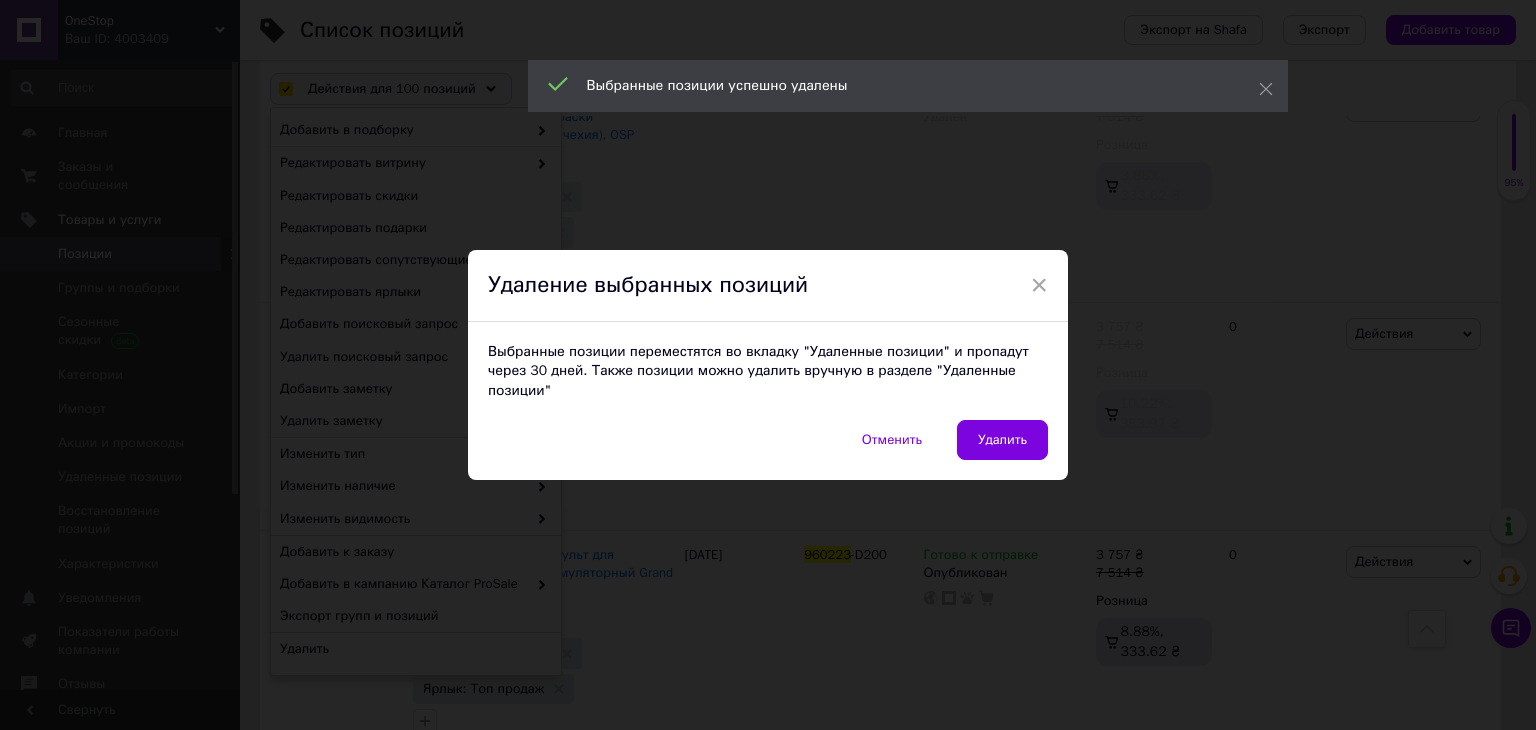 click on "Удалить" at bounding box center (1002, 440) 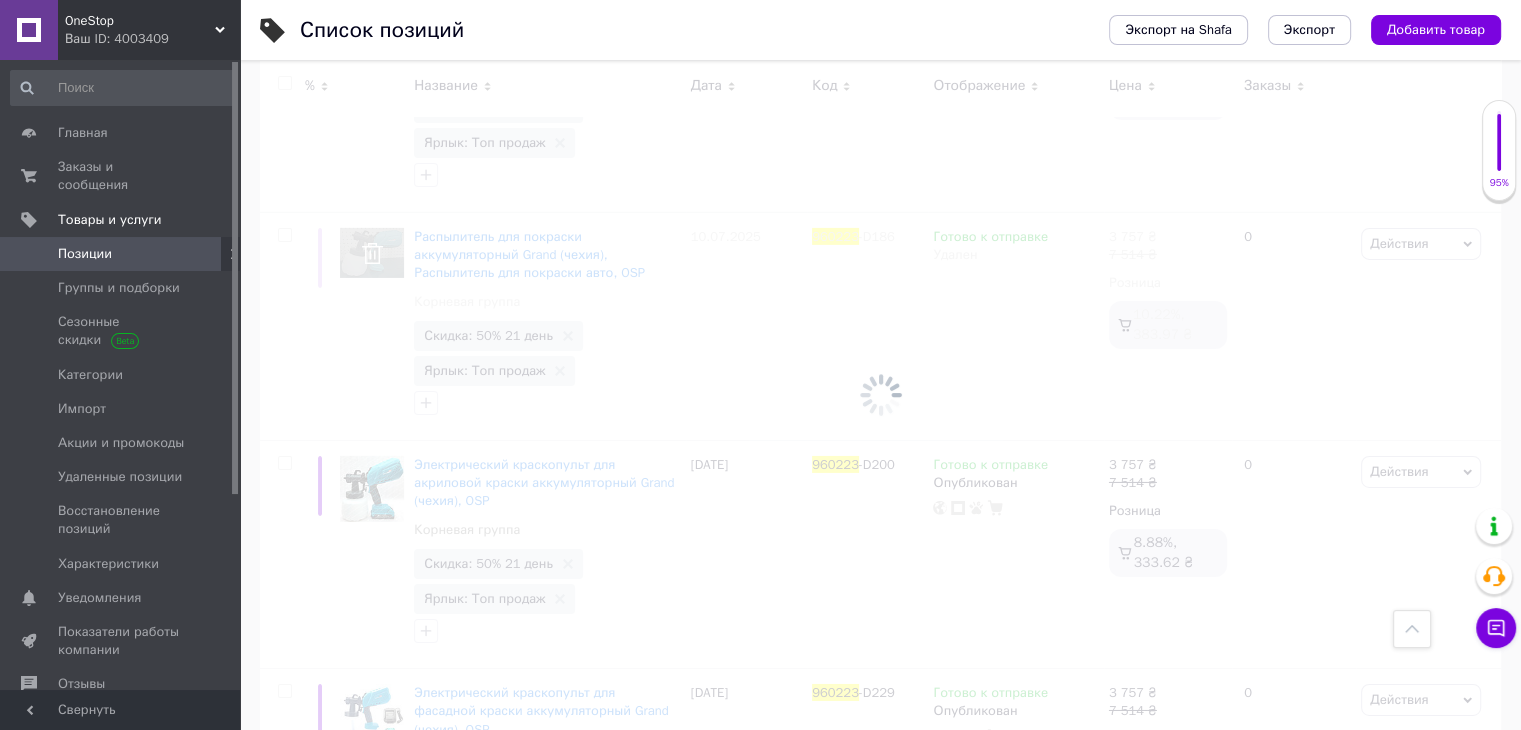 scroll, scrollTop: 21745, scrollLeft: 0, axis: vertical 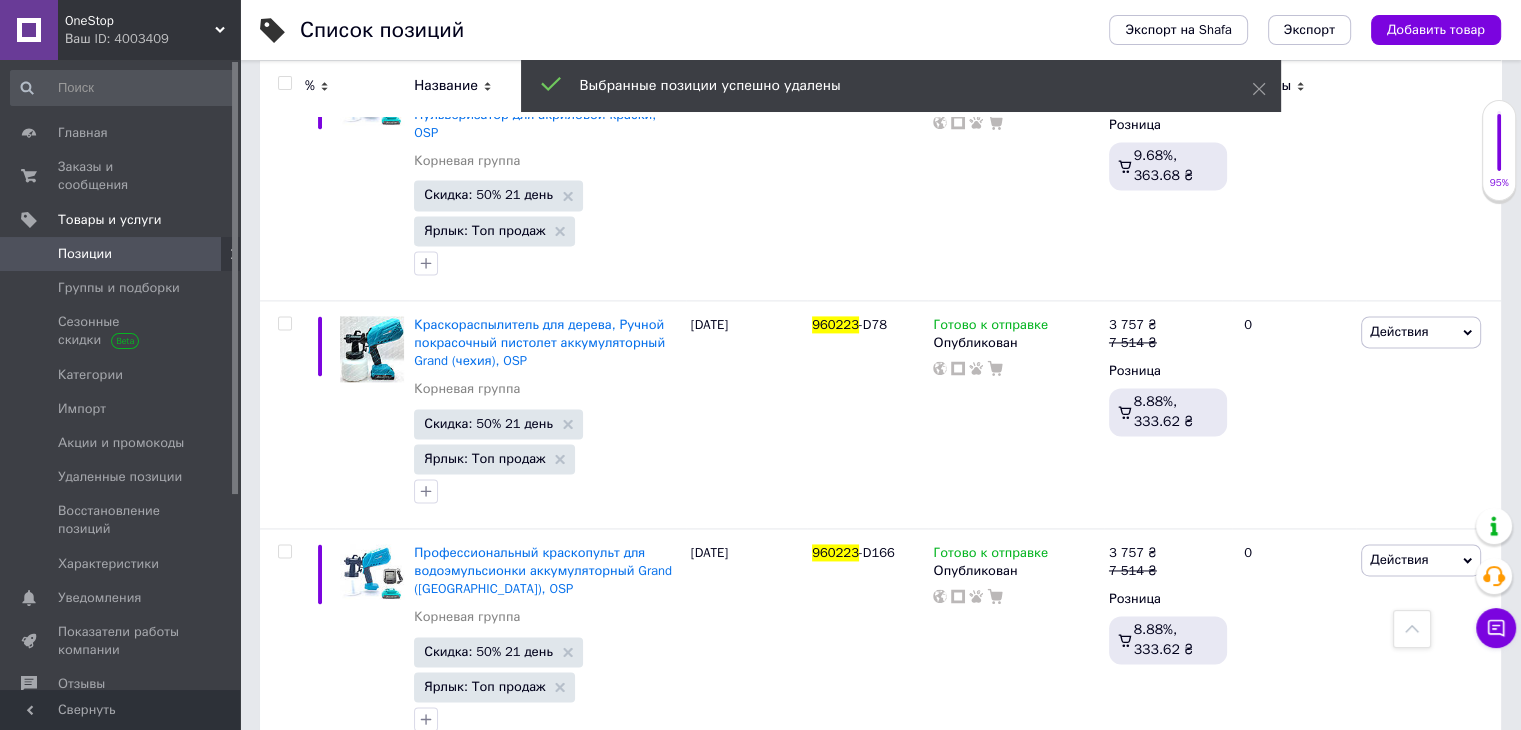 click at bounding box center (284, 83) 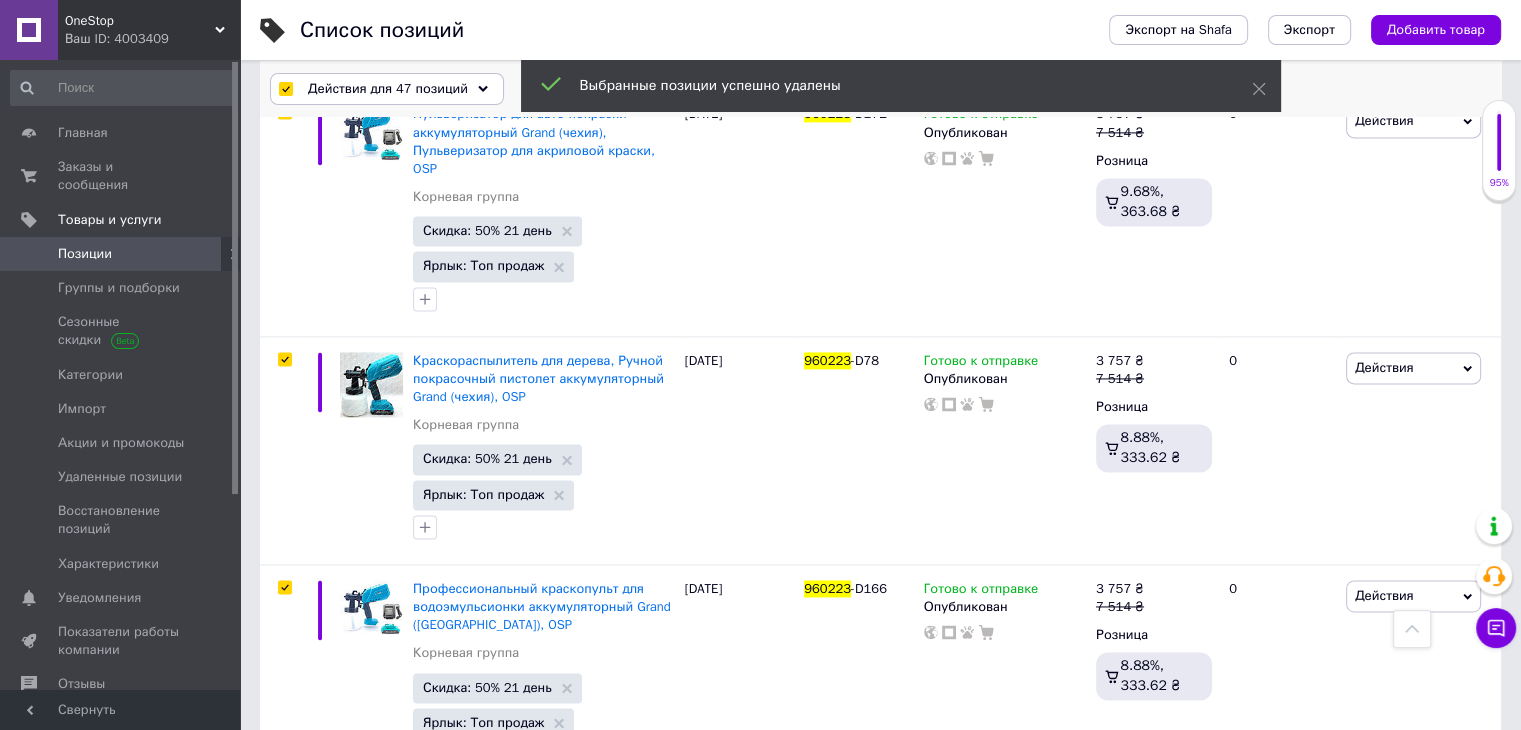 scroll, scrollTop: 10459, scrollLeft: 0, axis: vertical 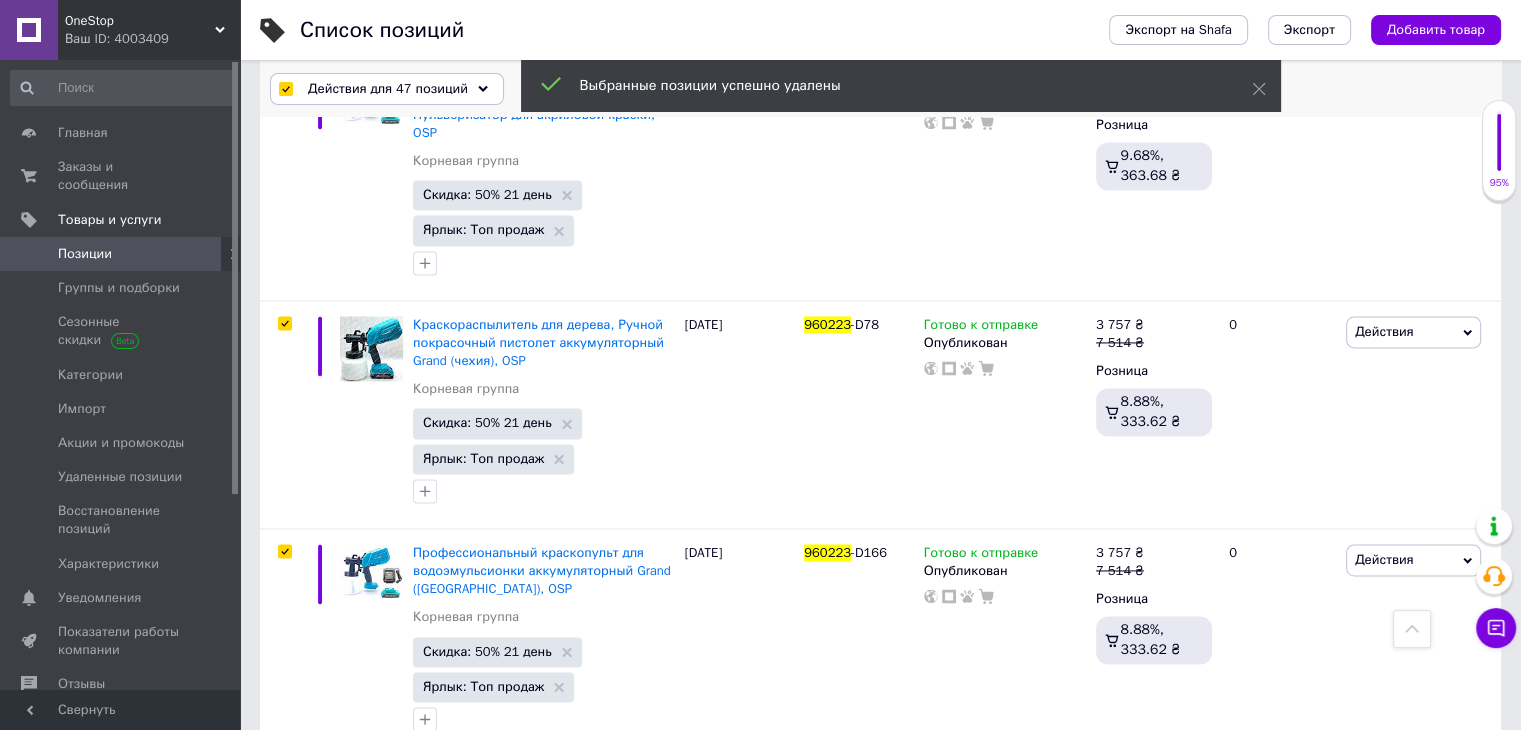 click on "Действия для 47 позиций" at bounding box center [388, 89] 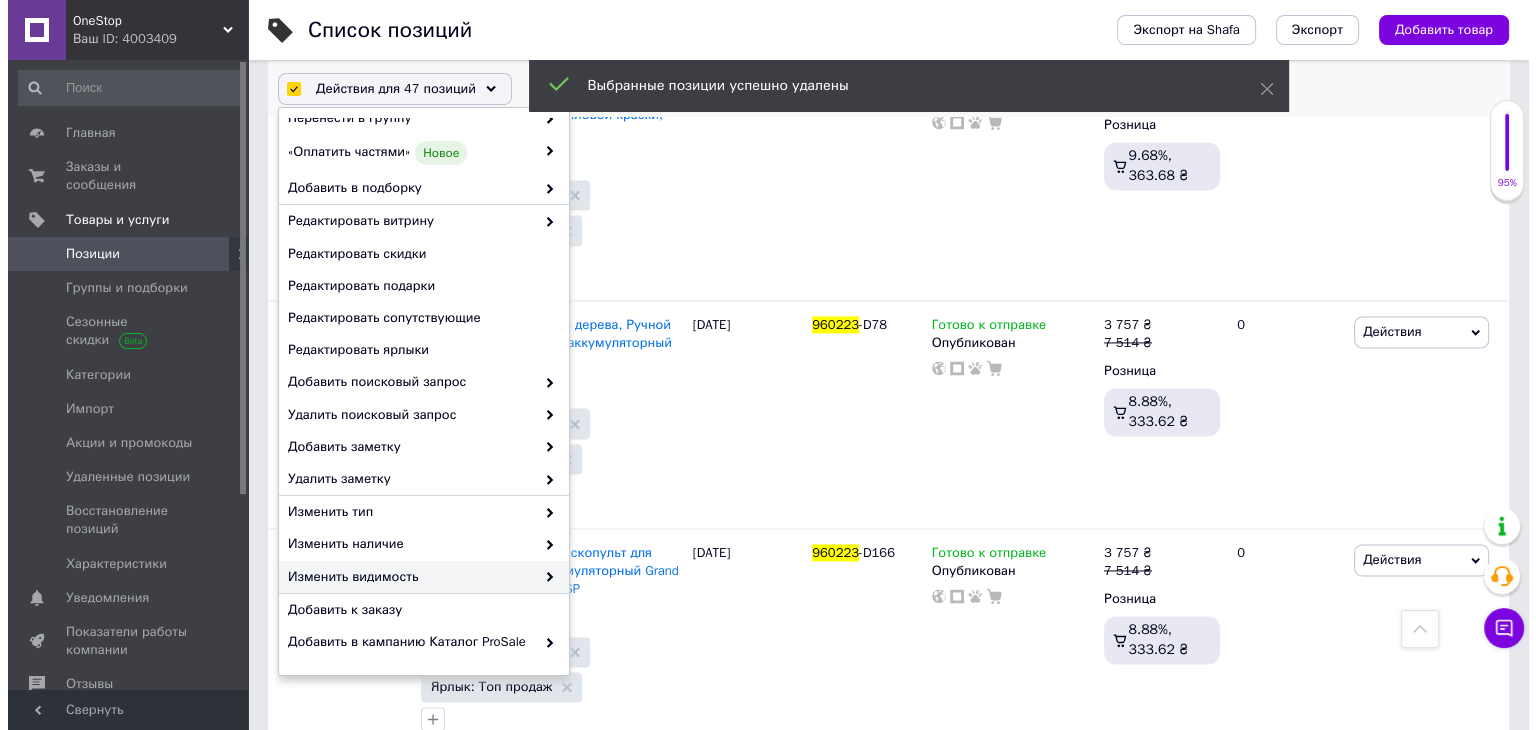 scroll, scrollTop: 170, scrollLeft: 0, axis: vertical 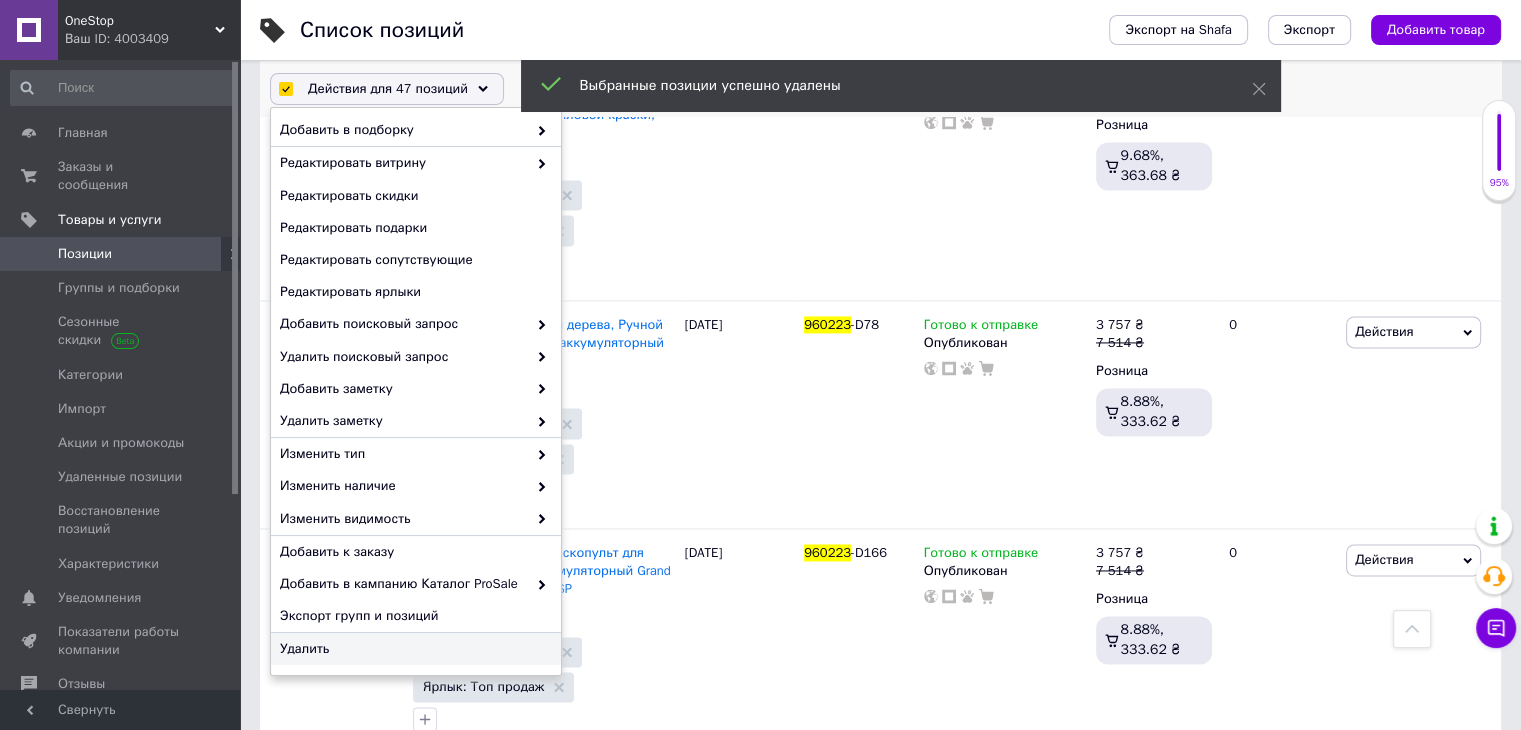 click on "Удалить" at bounding box center [416, 649] 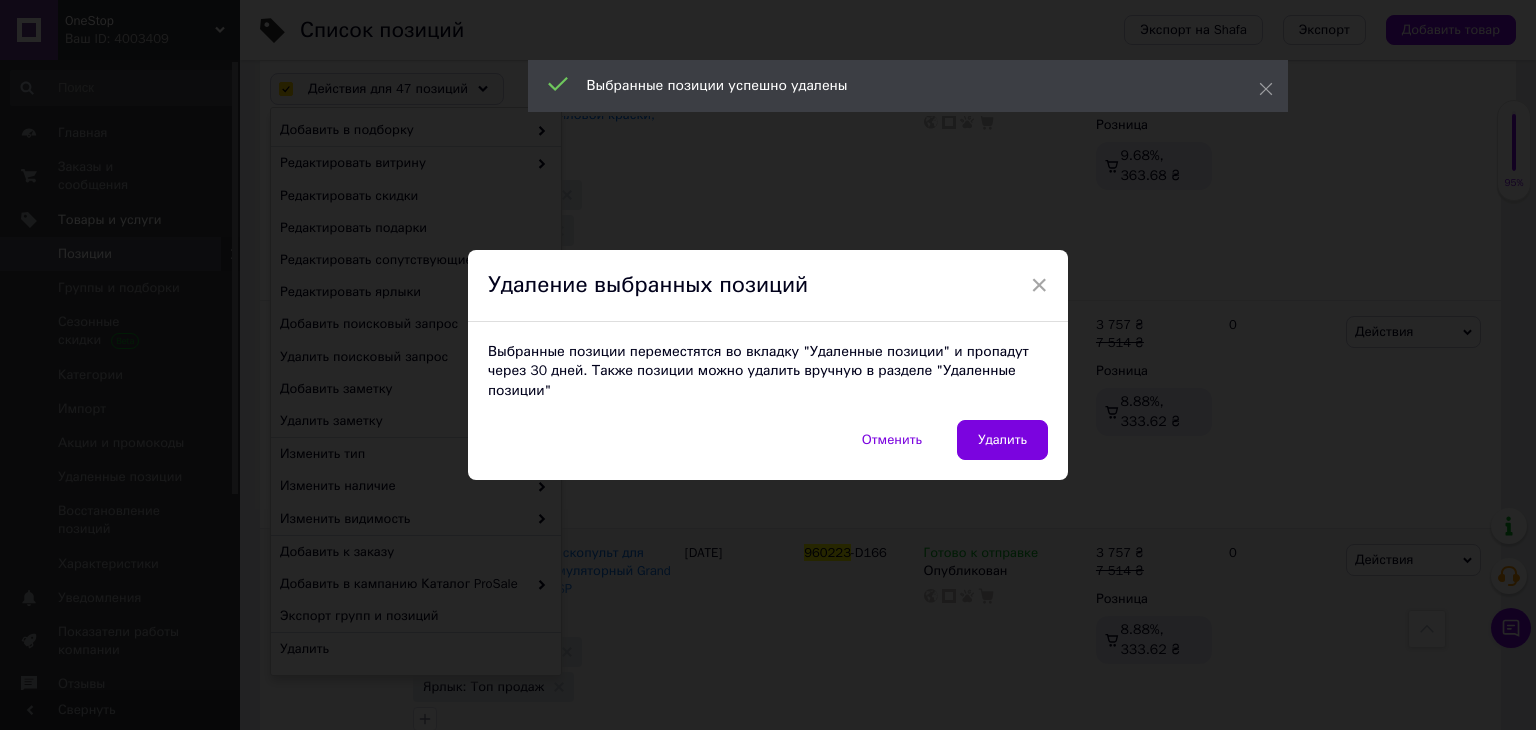click on "Удалить" at bounding box center (1002, 440) 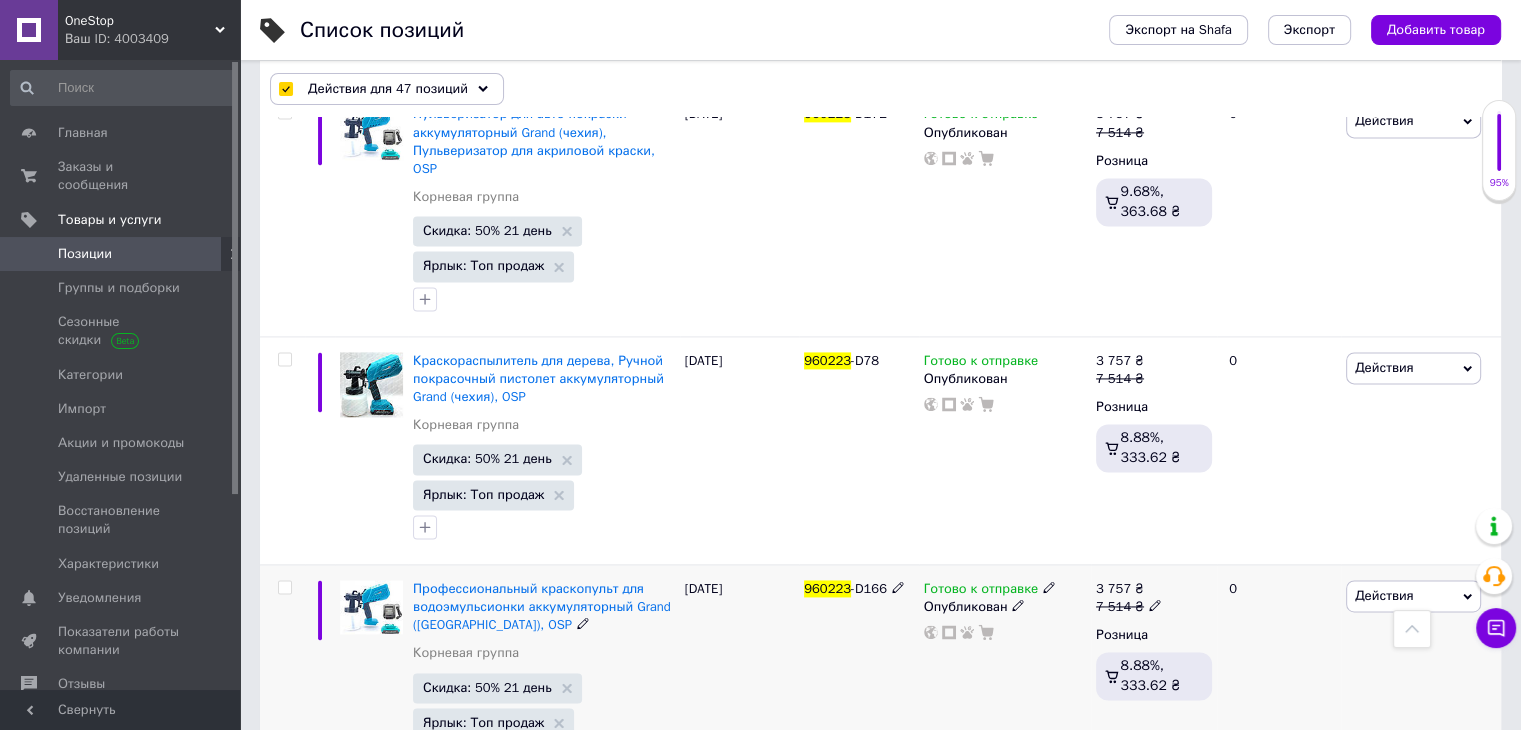 scroll, scrollTop: 10387, scrollLeft: 0, axis: vertical 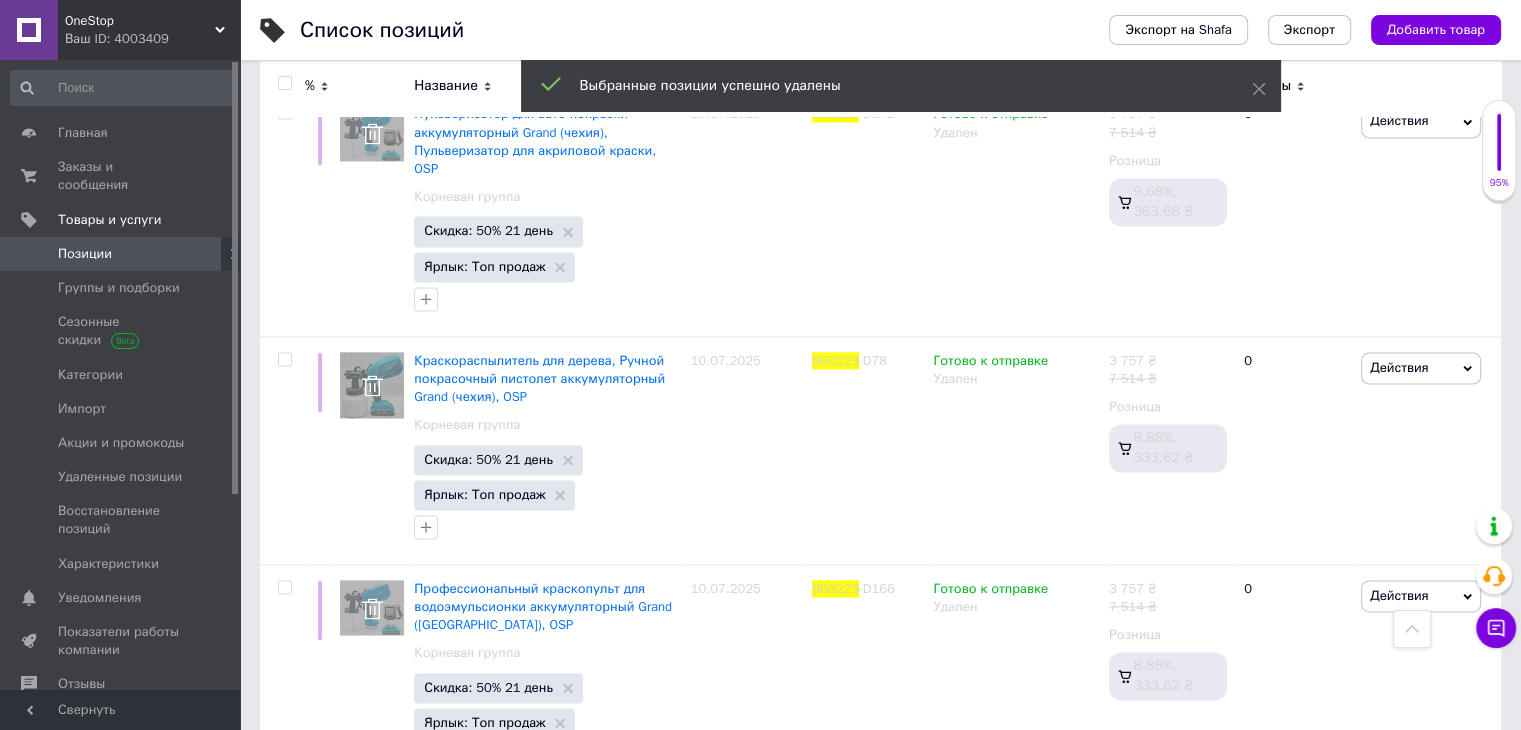 click at bounding box center (284, 83) 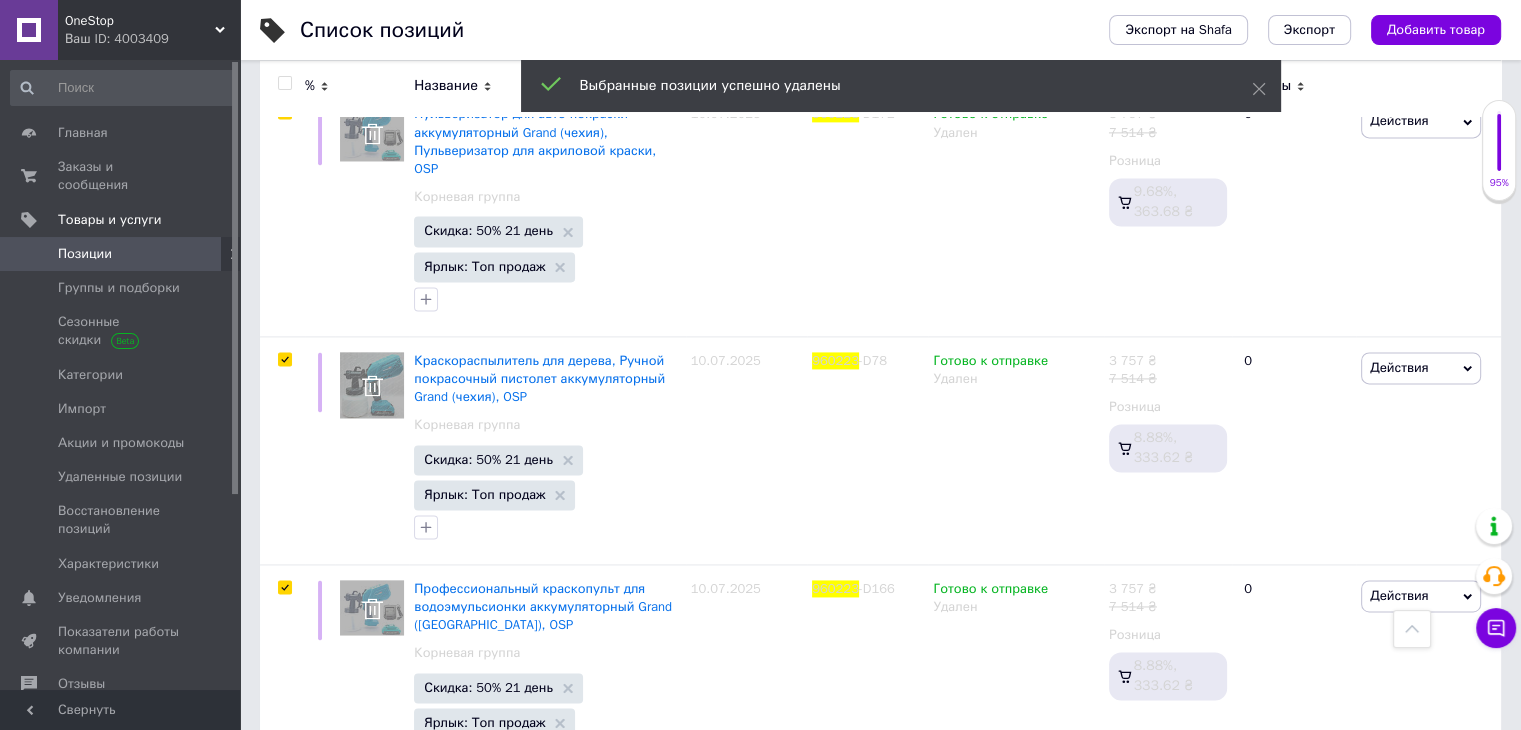 scroll, scrollTop: 10423, scrollLeft: 0, axis: vertical 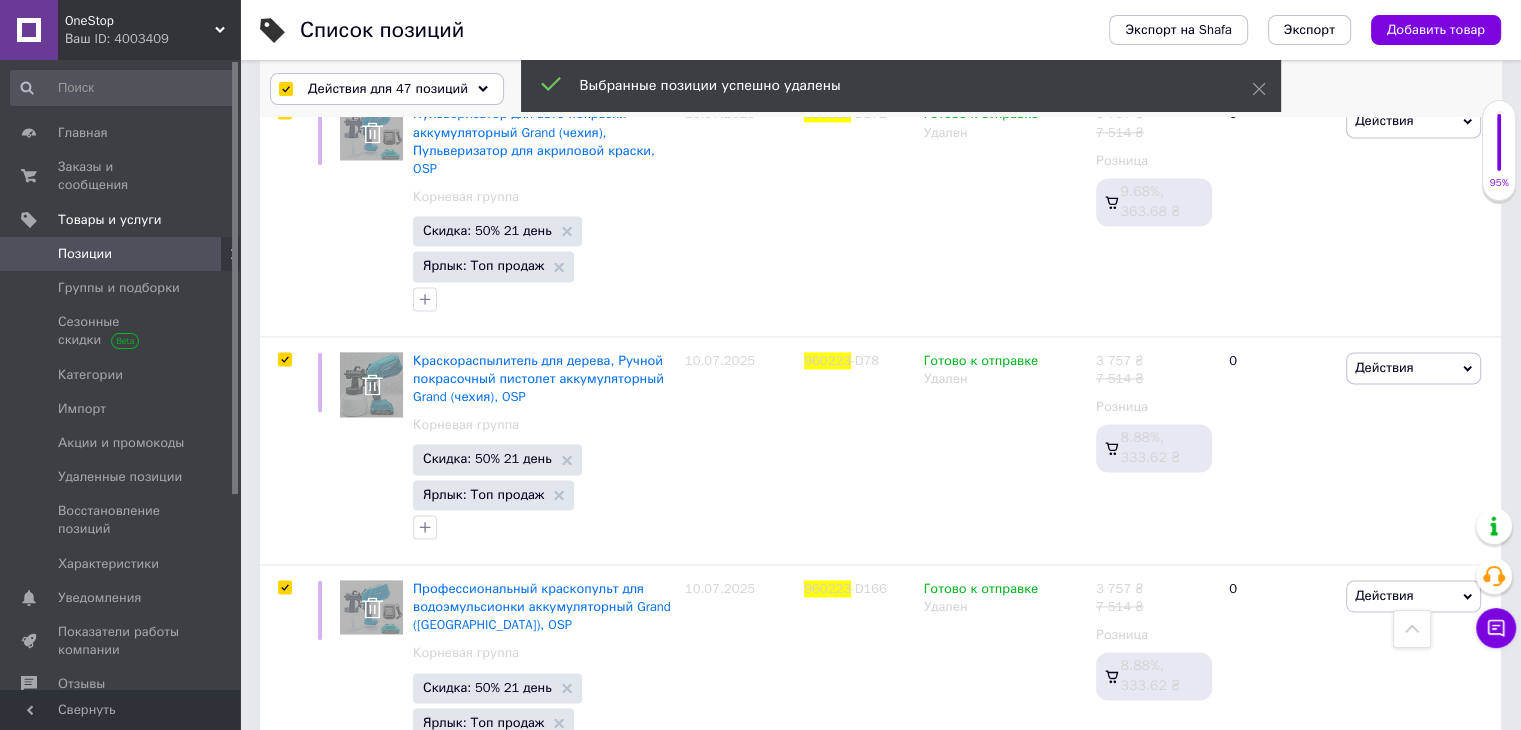 click on "Действия для 47 позиций" at bounding box center (388, 89) 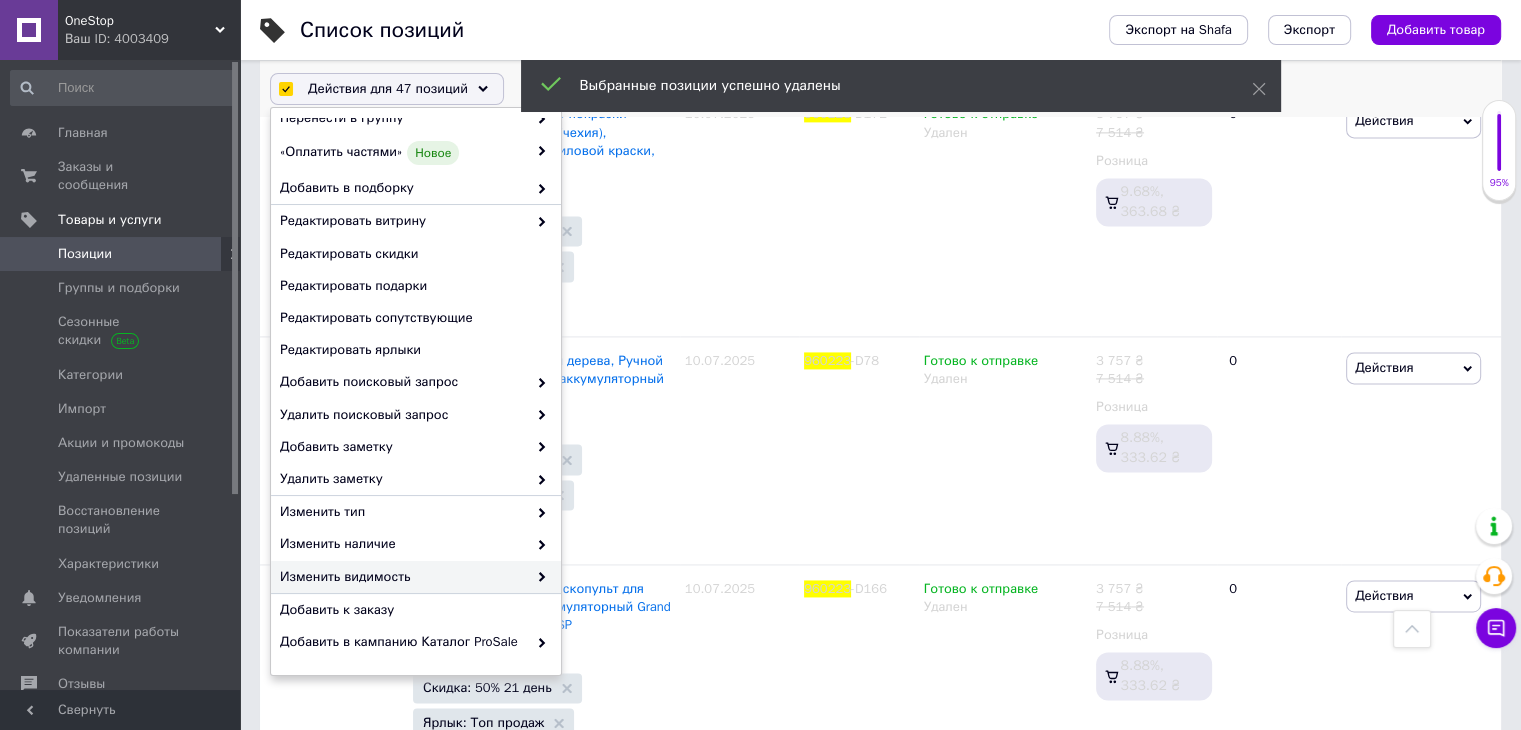 scroll, scrollTop: 170, scrollLeft: 0, axis: vertical 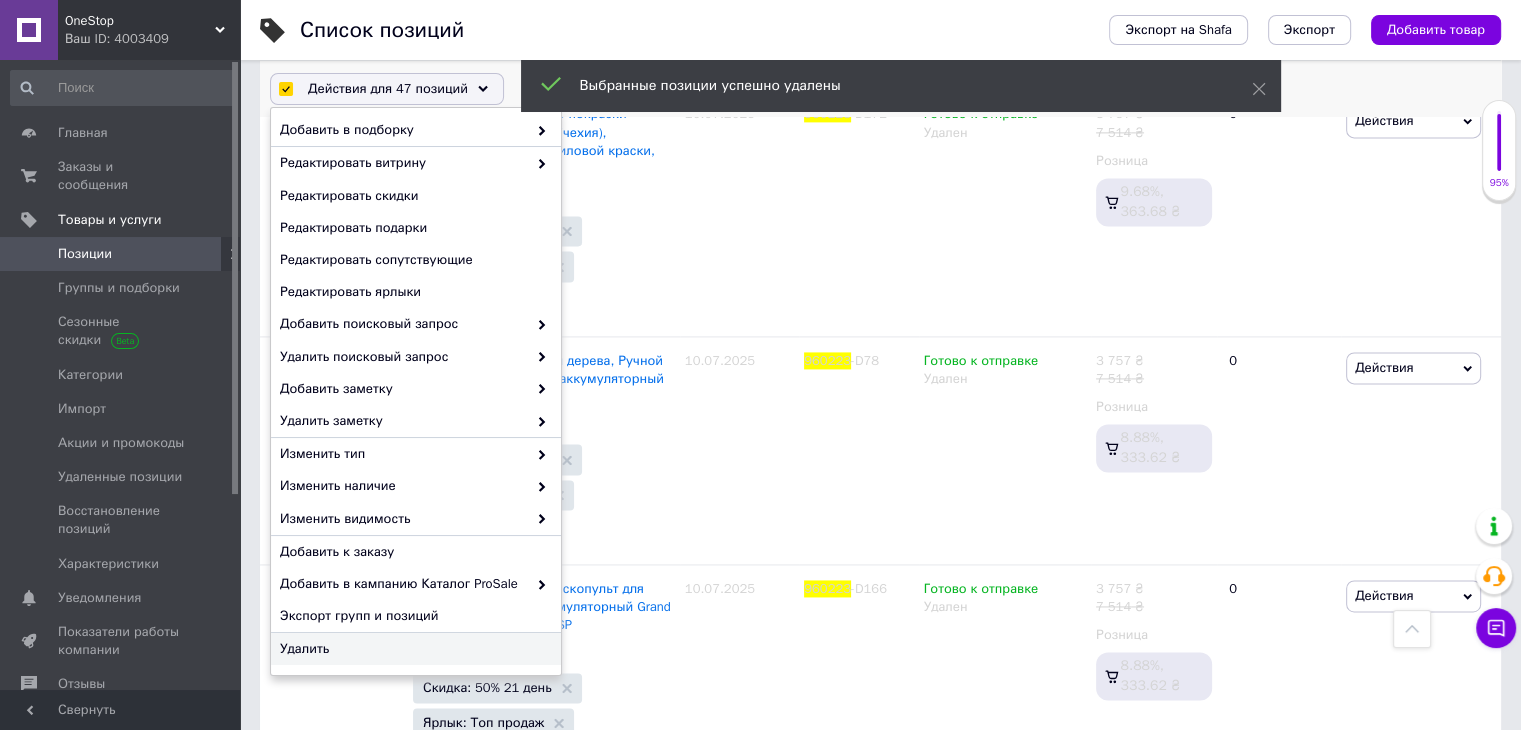 click on "Удалить" at bounding box center [413, 649] 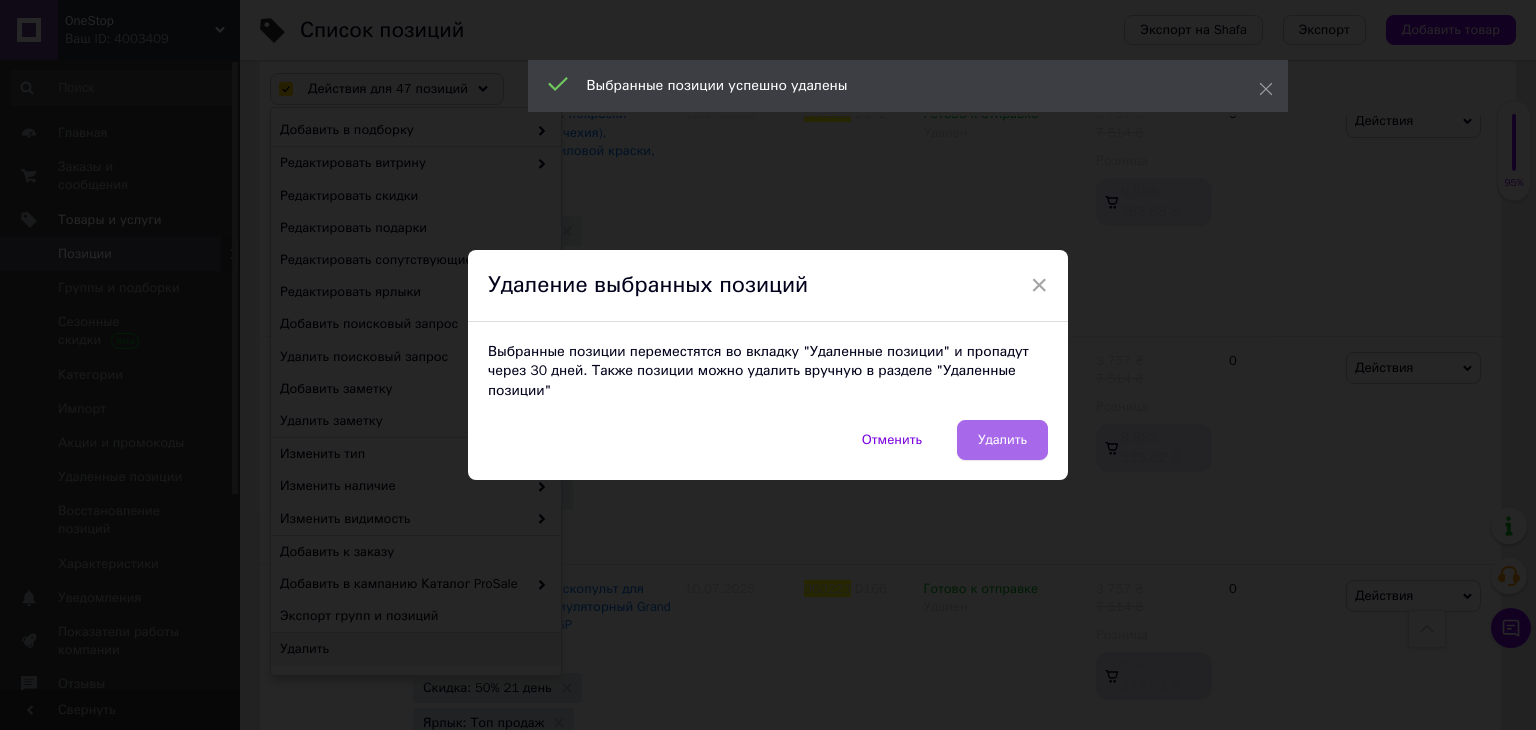 click on "Удалить" at bounding box center [1002, 440] 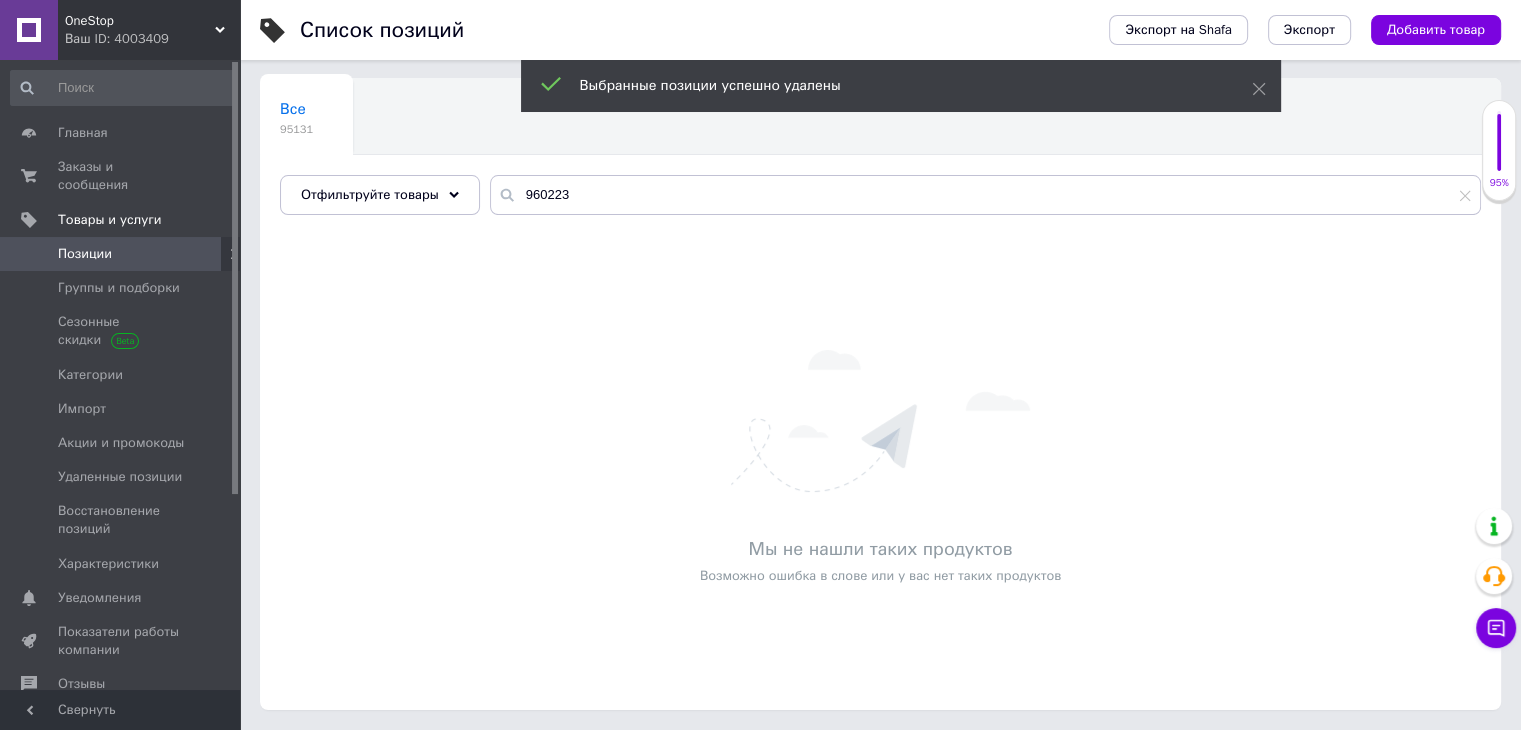 scroll, scrollTop: 150, scrollLeft: 0, axis: vertical 